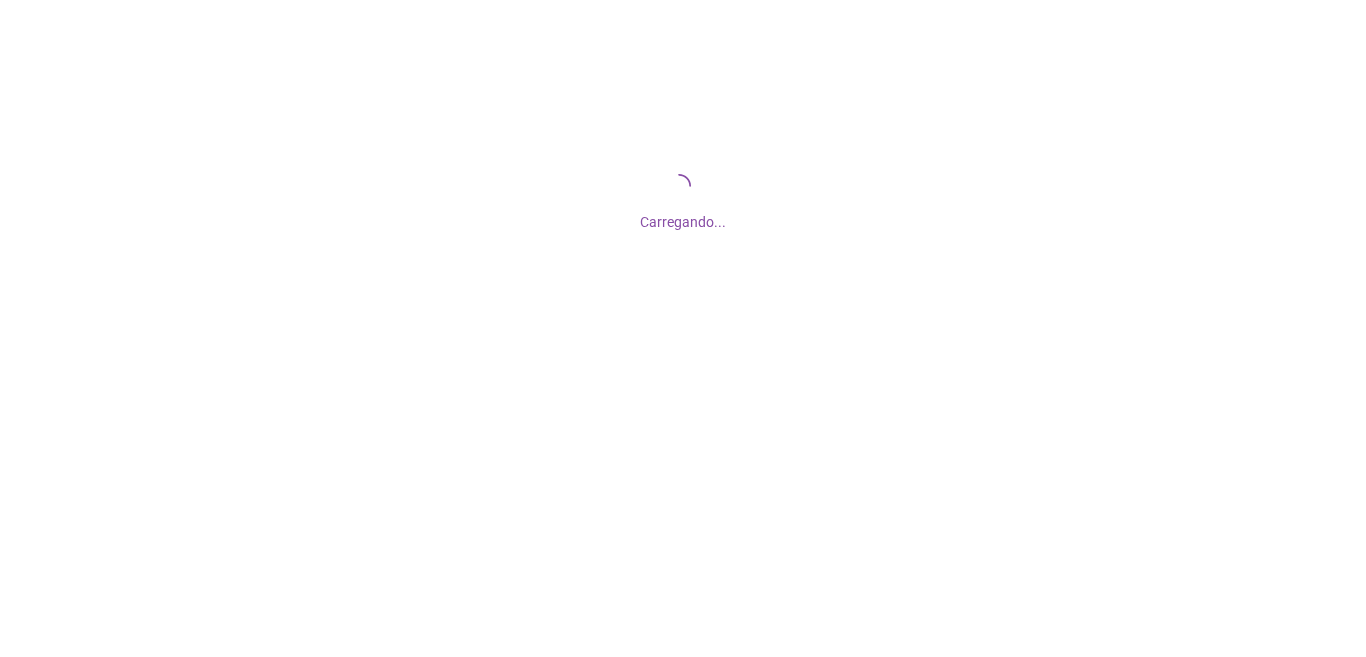 scroll, scrollTop: 0, scrollLeft: 0, axis: both 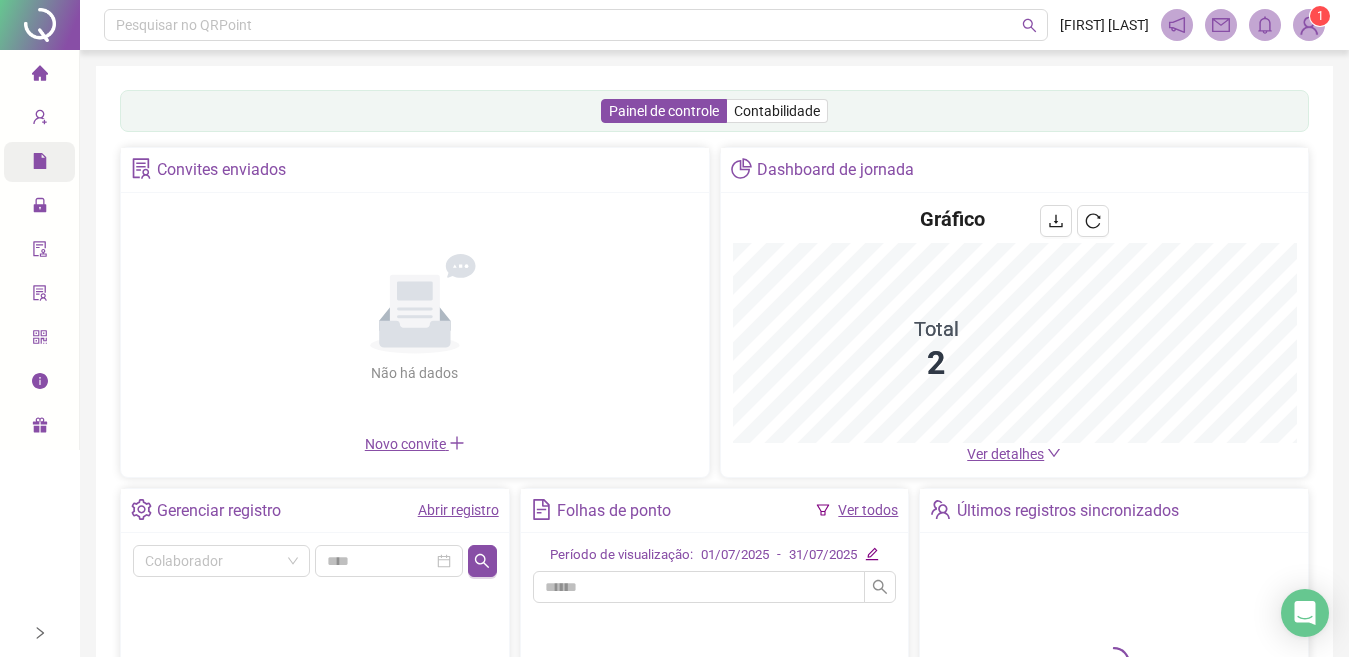 click 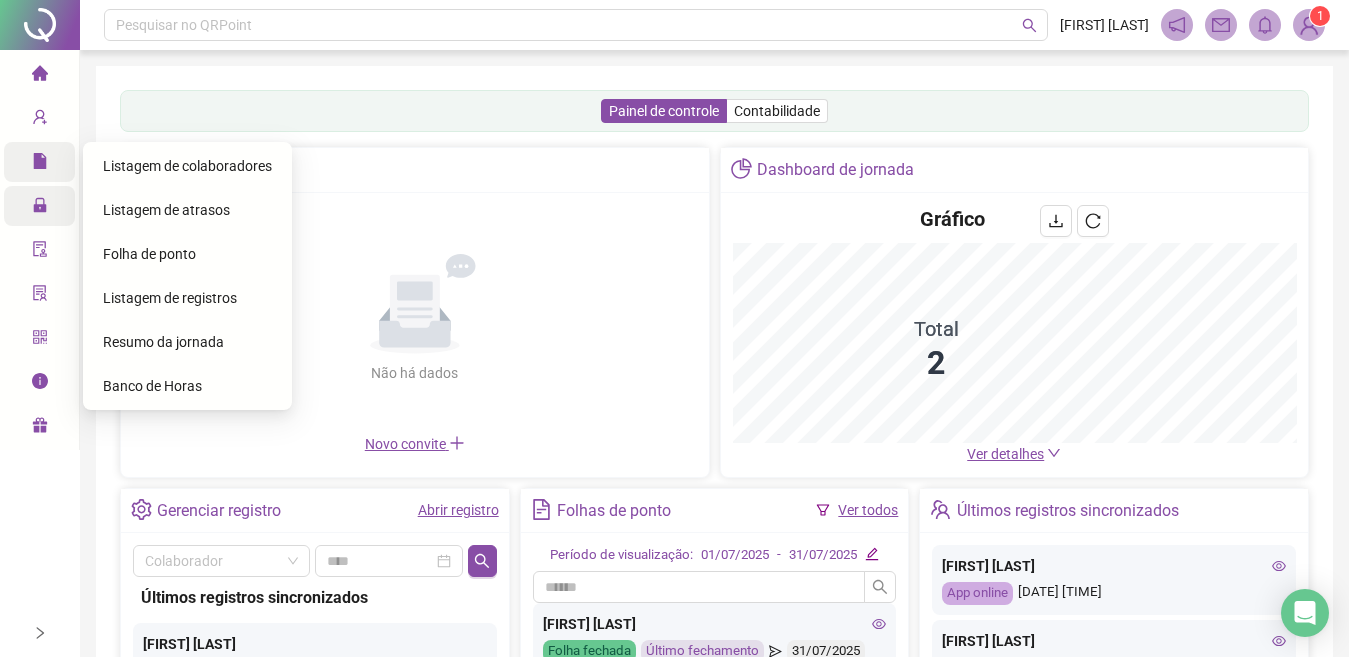 click 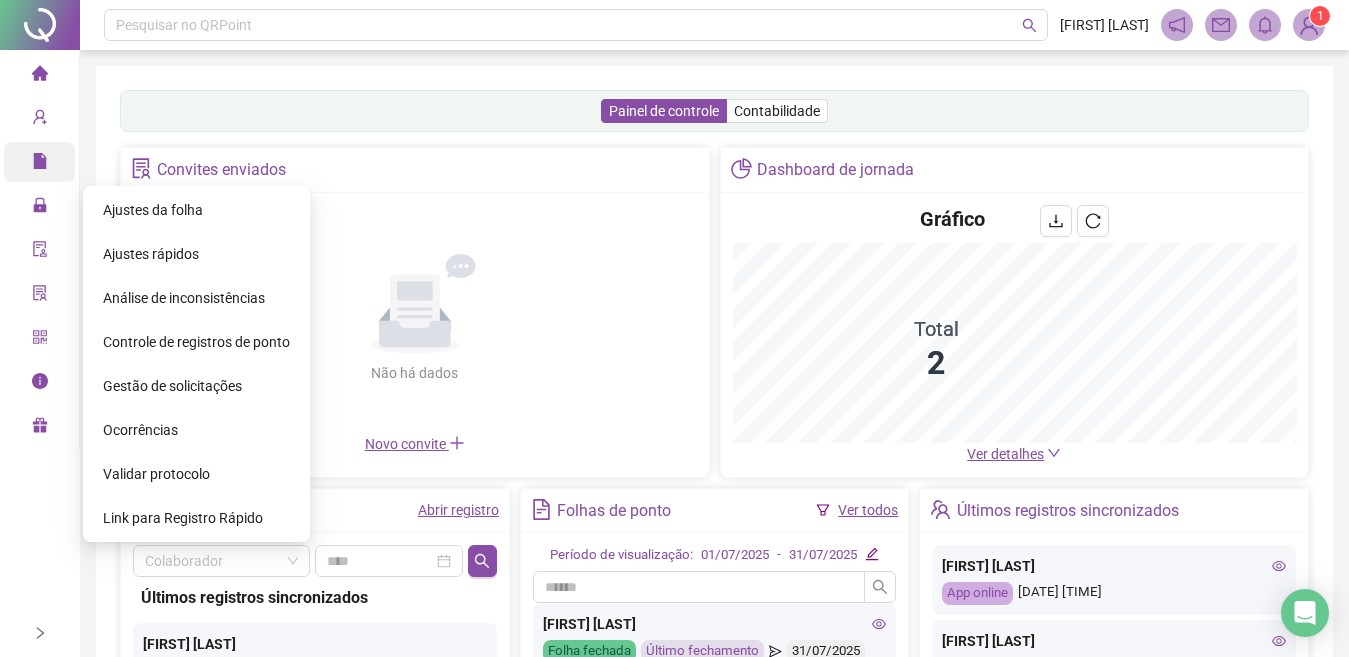 click on "Ocorrências" at bounding box center (140, 430) 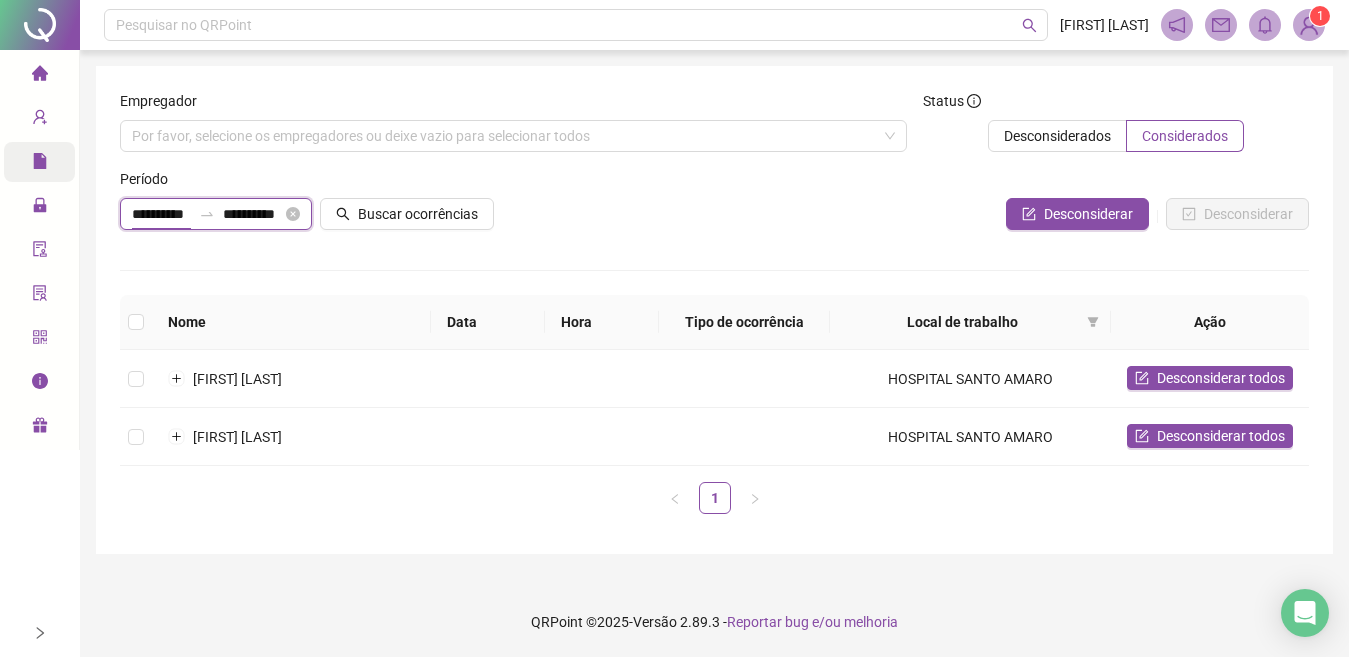 click on "**********" at bounding box center [161, 214] 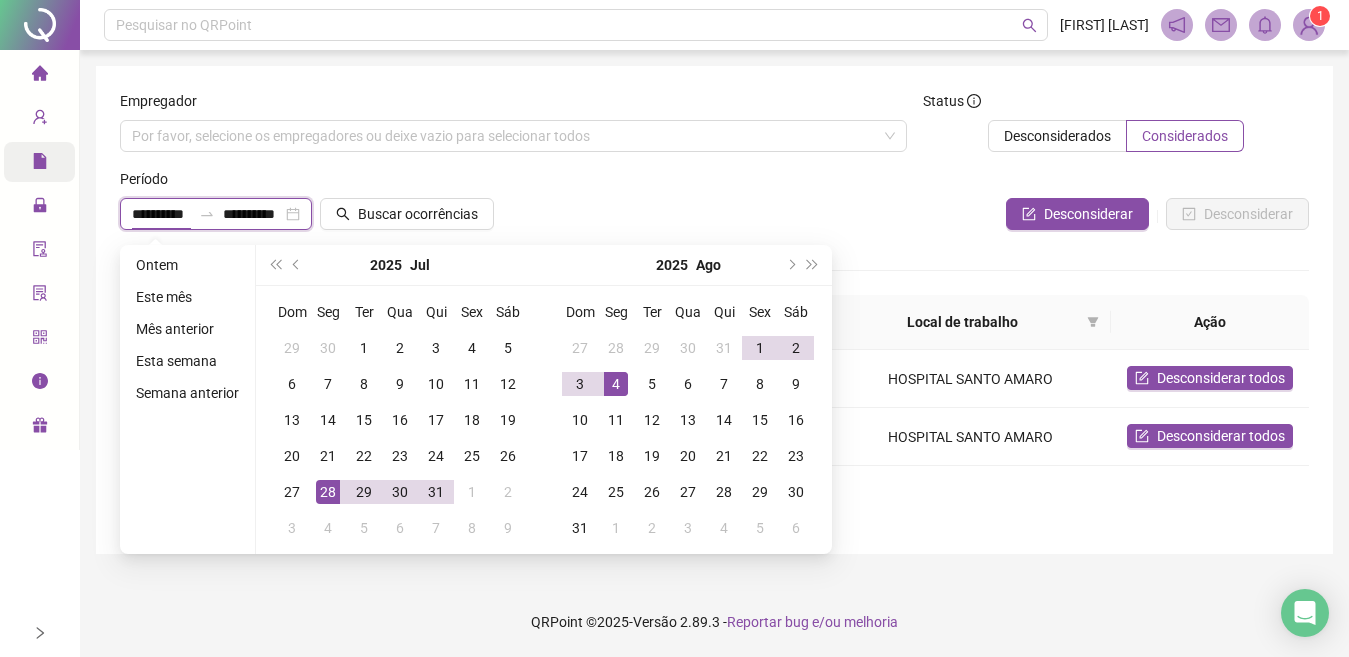 type on "**********" 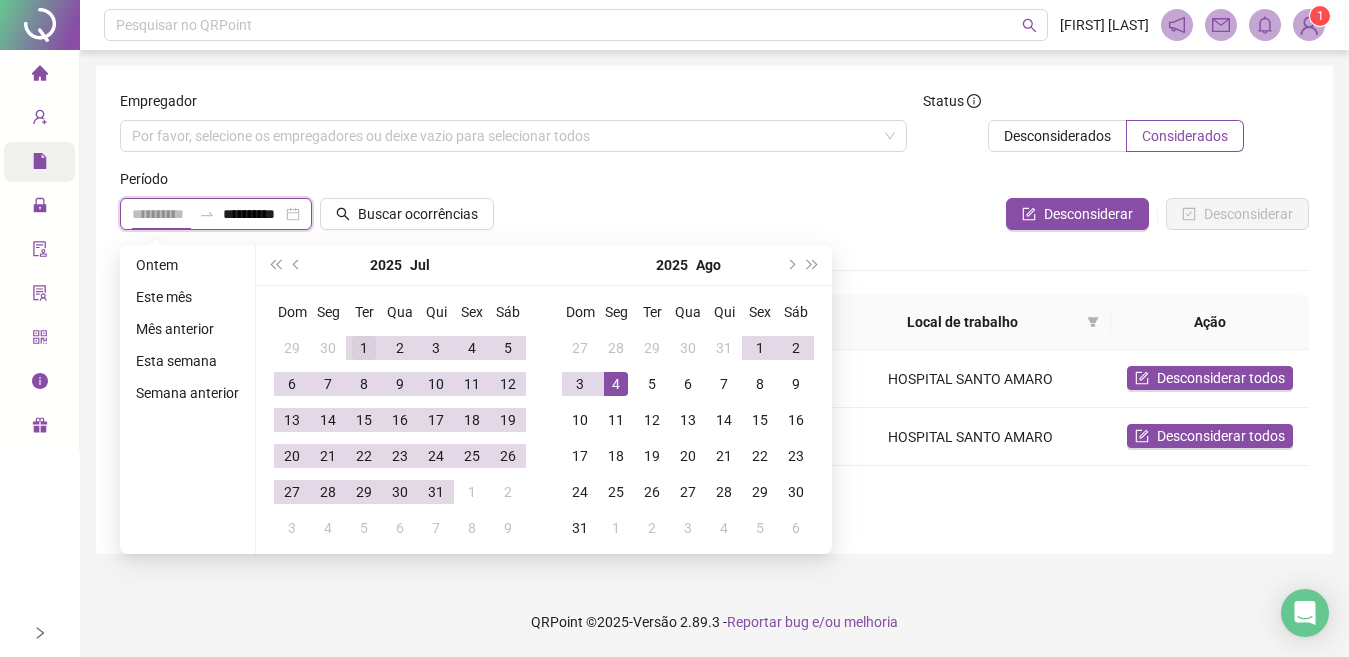 type on "**********" 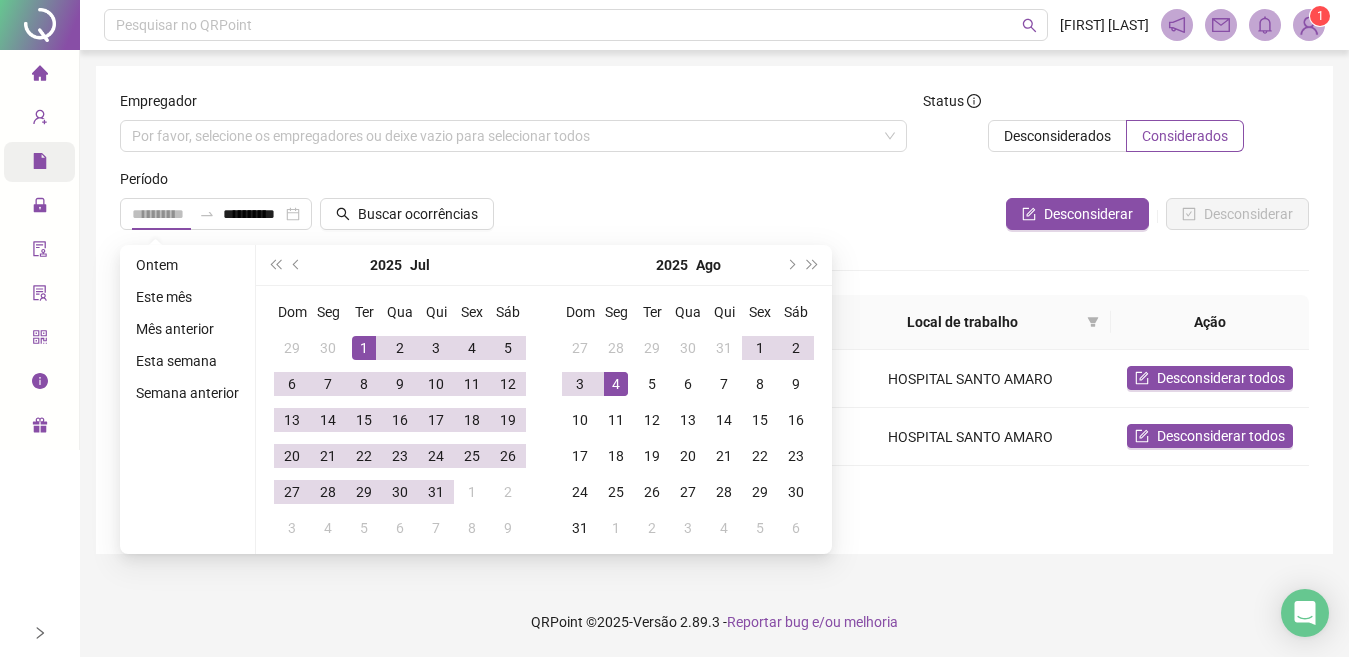 click on "1" at bounding box center [364, 348] 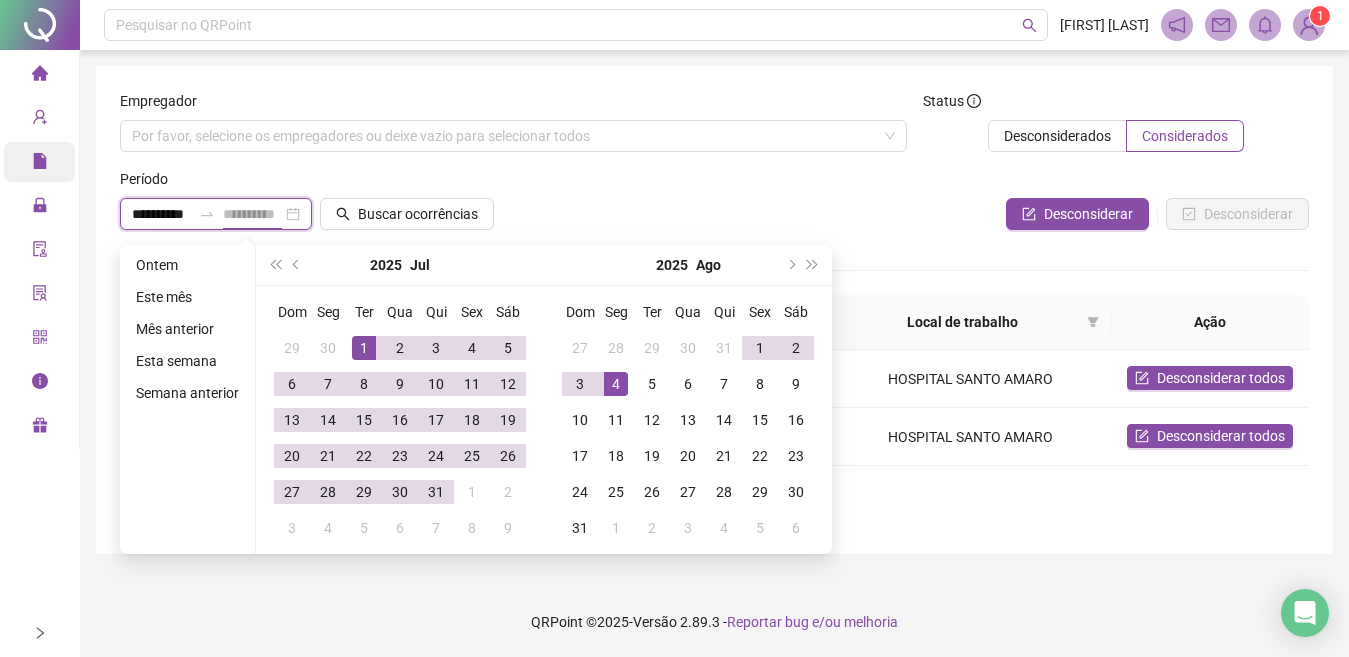 scroll, scrollTop: 0, scrollLeft: 12, axis: horizontal 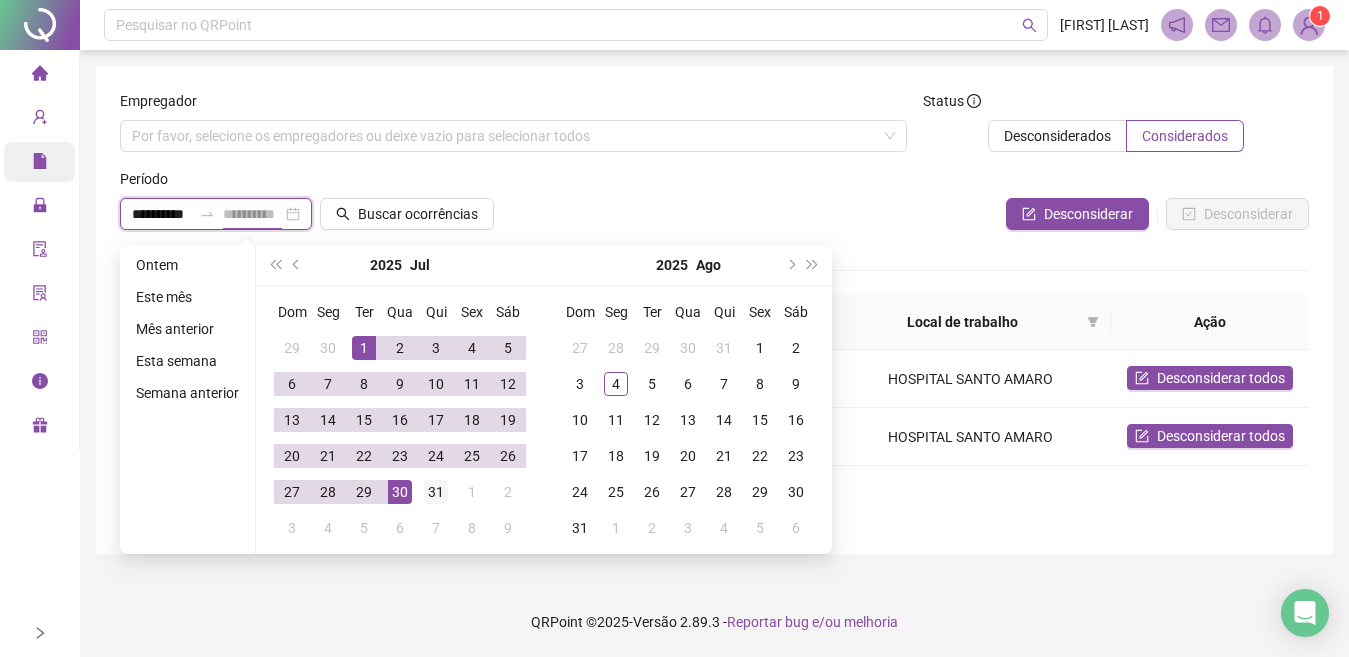 type on "**********" 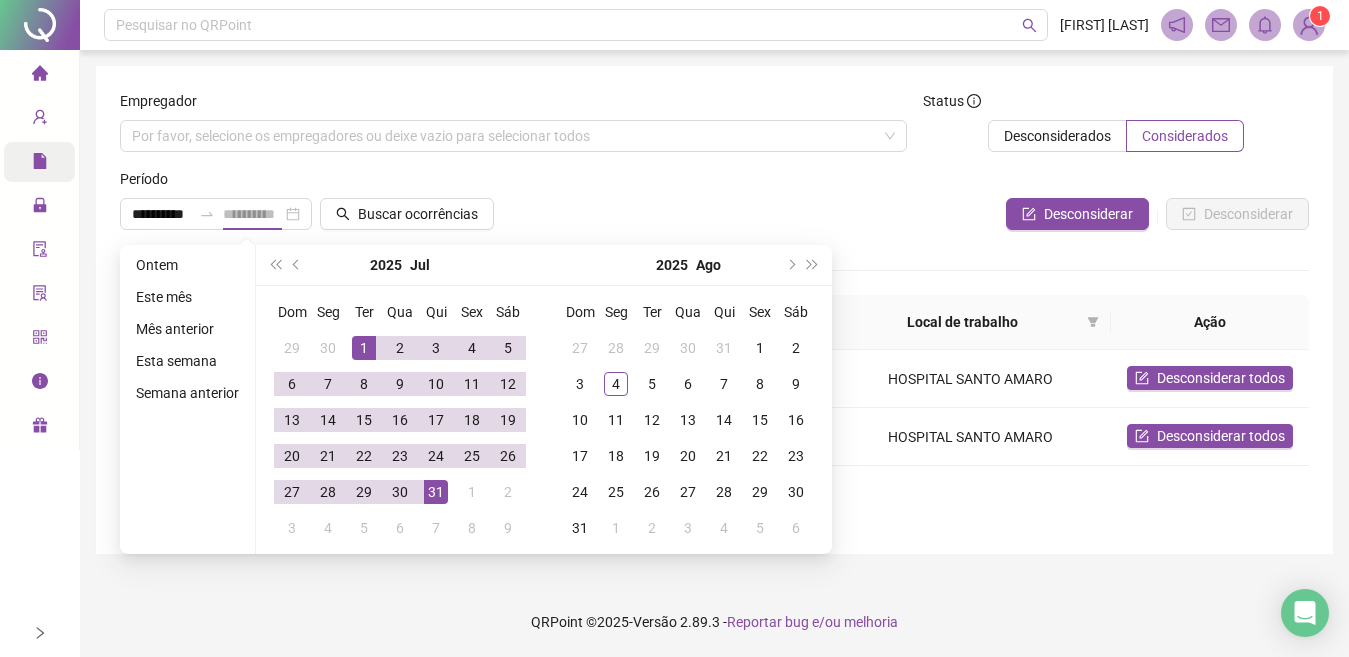 click on "31" at bounding box center [436, 492] 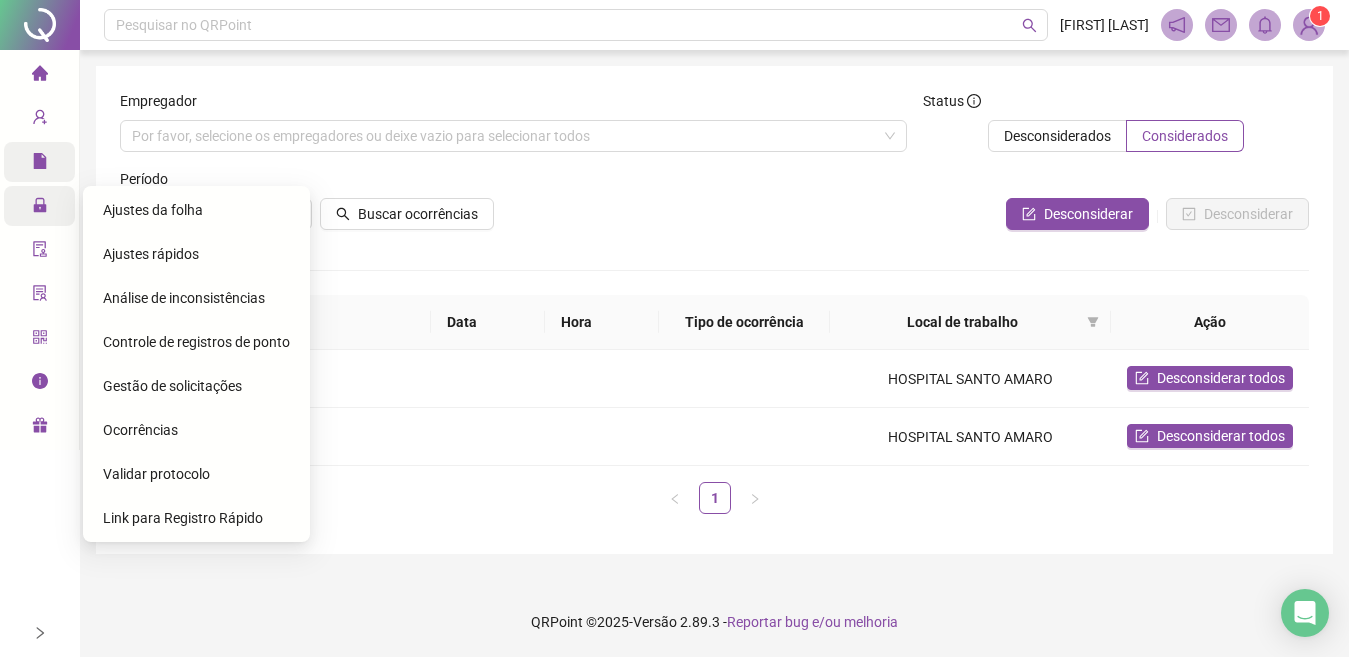 click 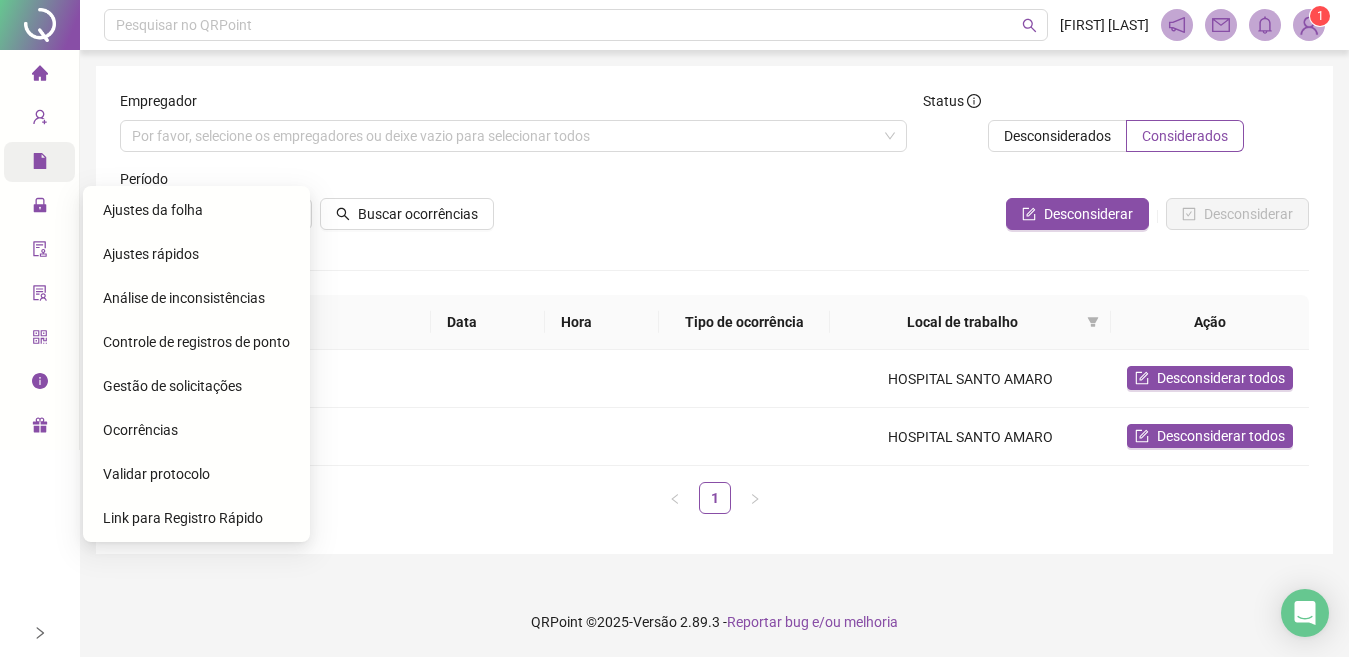 click on "Gestão de solicitações" at bounding box center [172, 386] 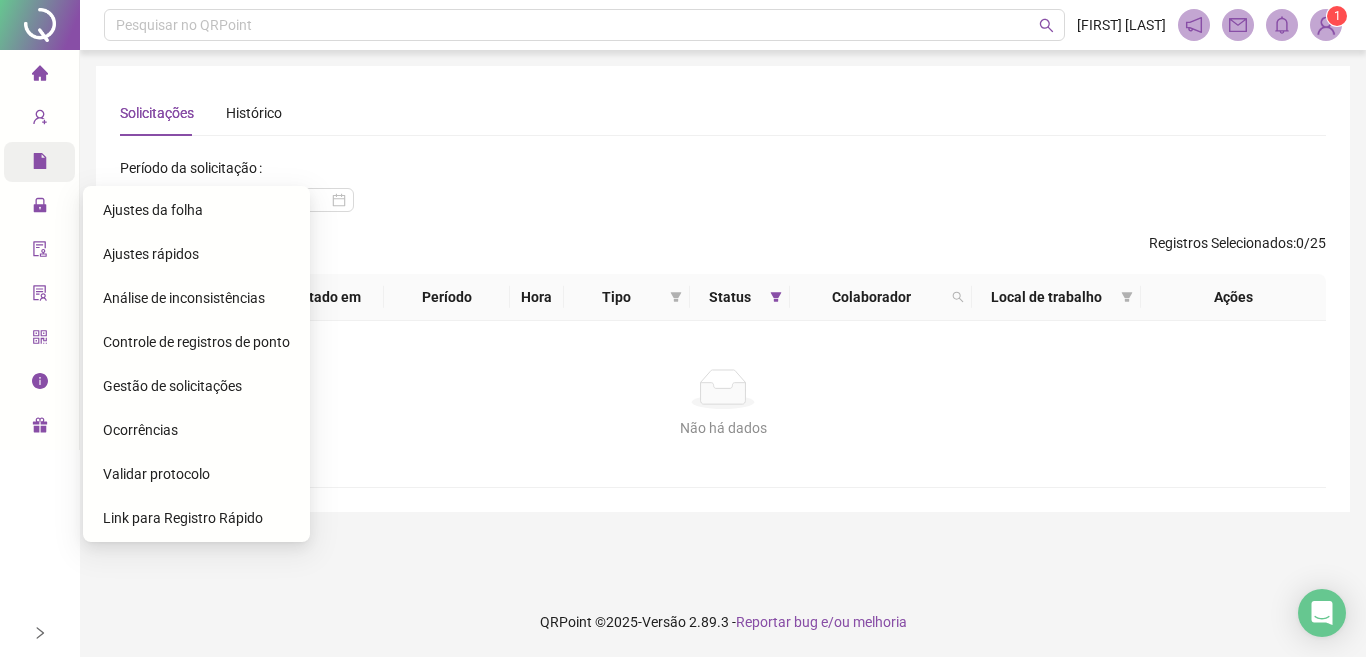 click on "Gestão de solicitações" at bounding box center [172, 386] 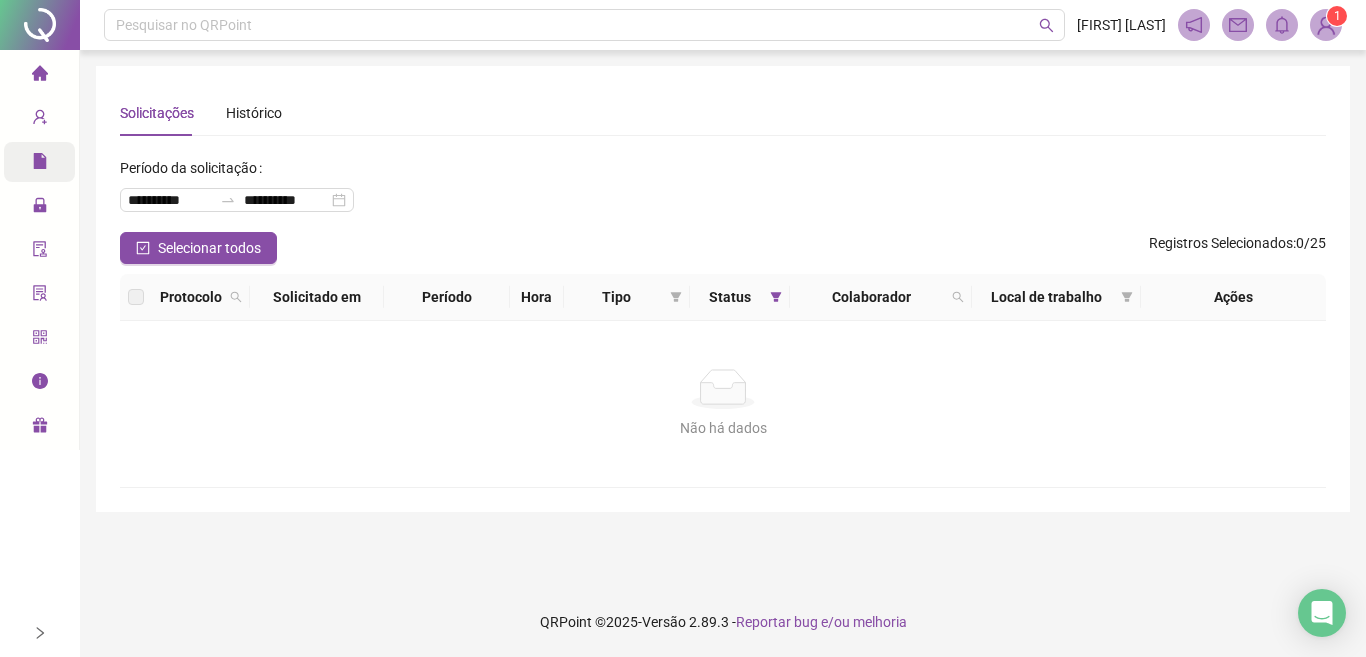 click on "**********" at bounding box center [723, 192] 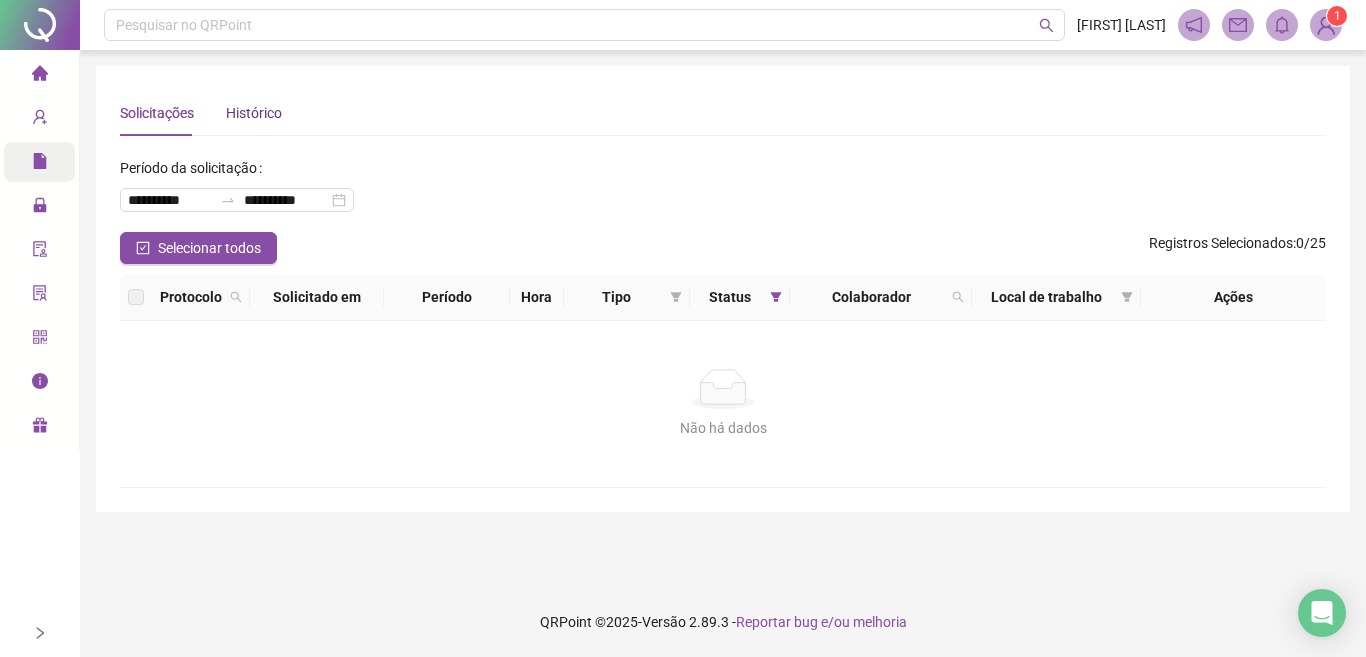 click on "Histórico" at bounding box center (254, 113) 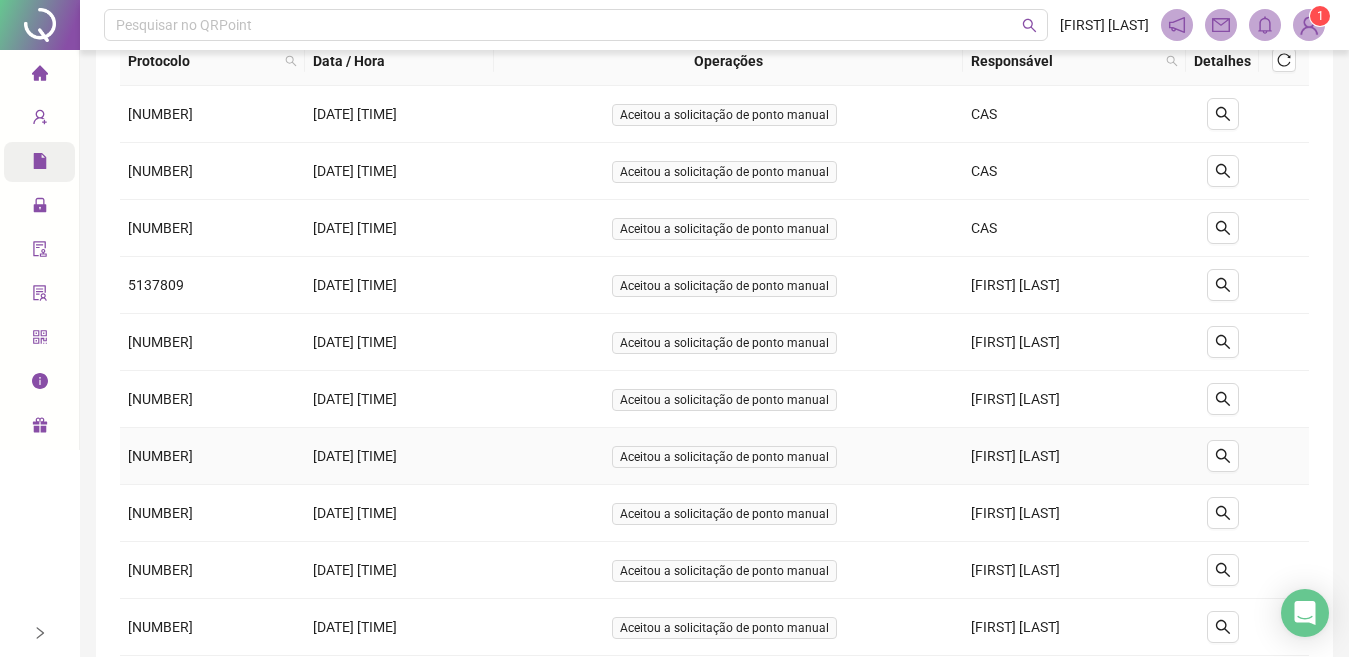 scroll, scrollTop: 0, scrollLeft: 0, axis: both 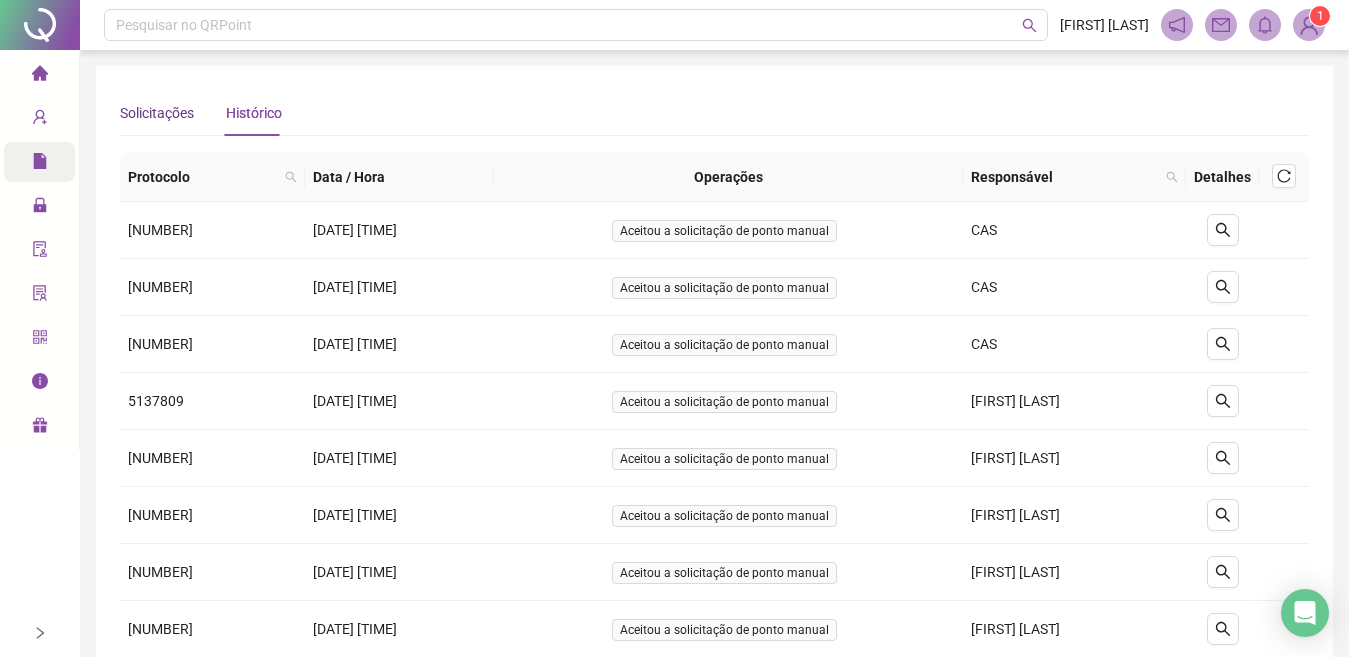 click on "Solicitações" at bounding box center (157, 113) 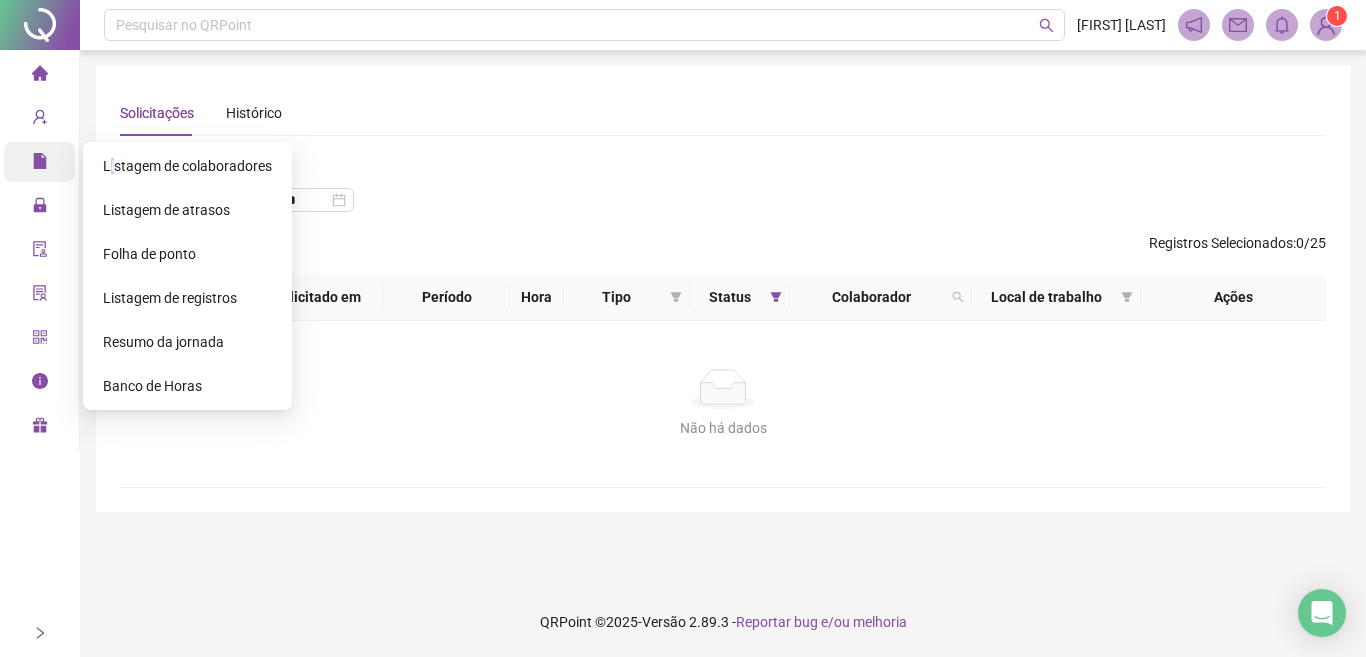 click on "Listagem de colaboradores" at bounding box center (187, 166) 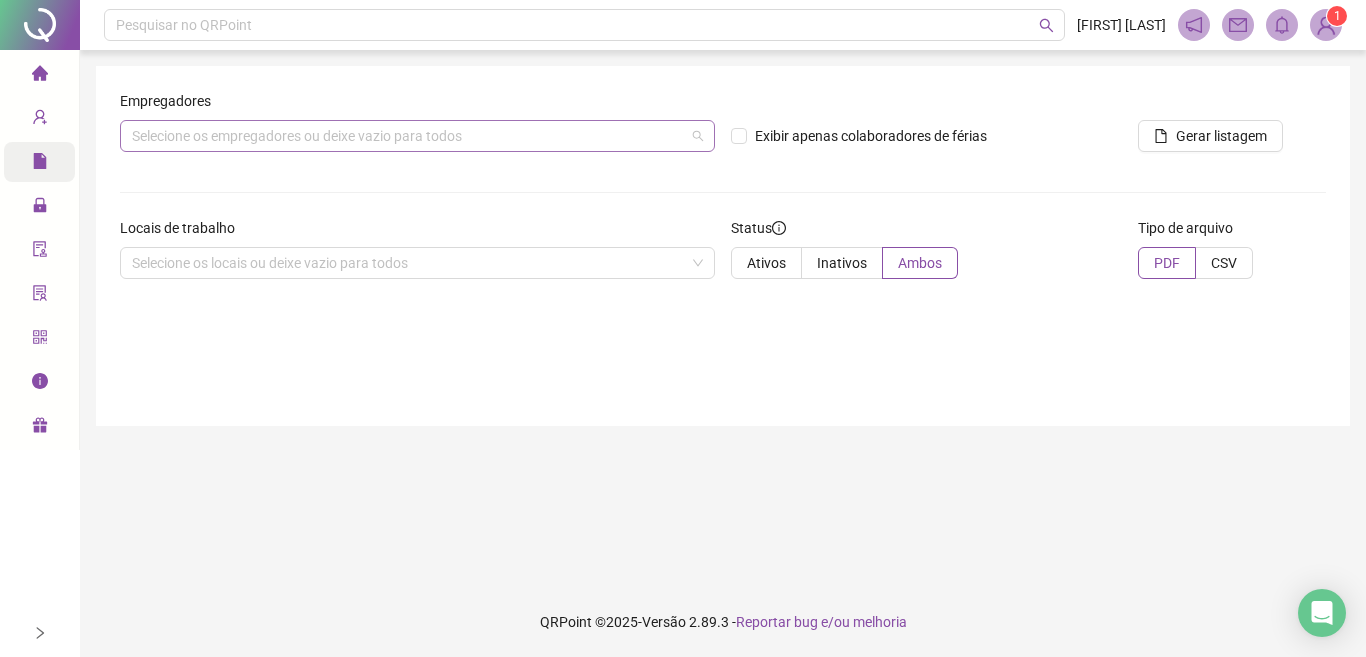 click on "Selecione os empregadores ou deixe vazio para todos" at bounding box center [417, 136] 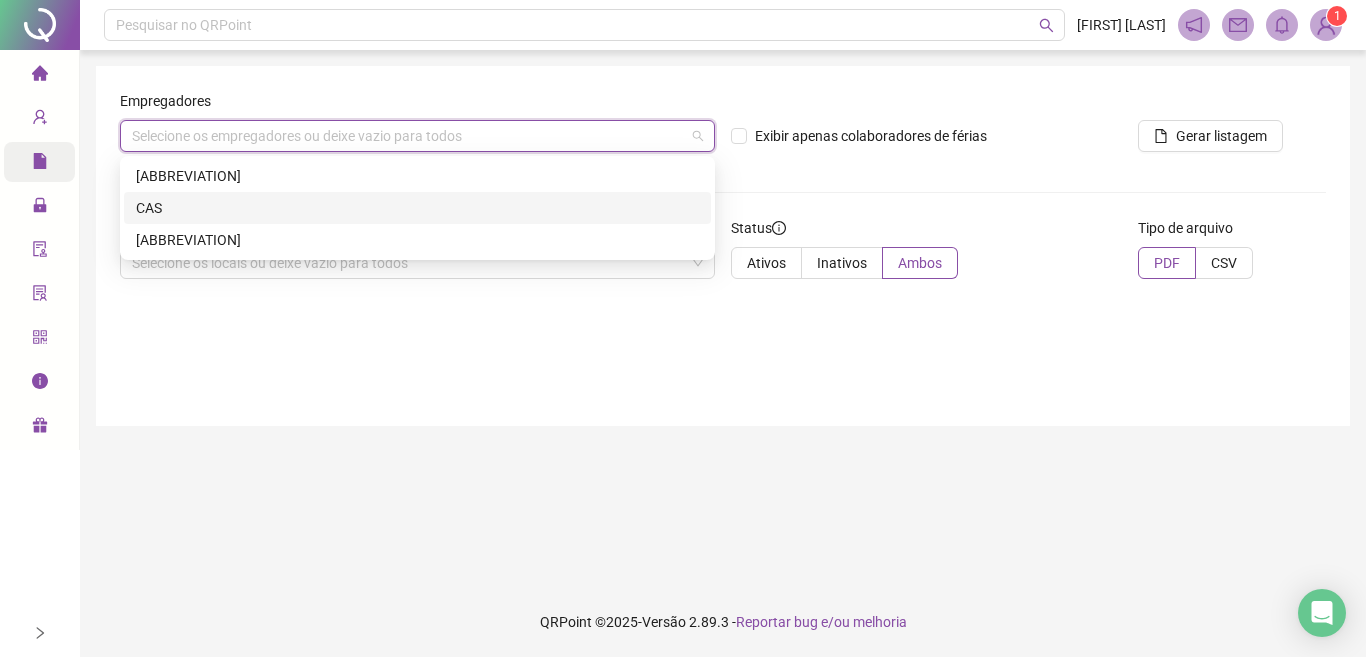 click on "CAS" at bounding box center (417, 208) 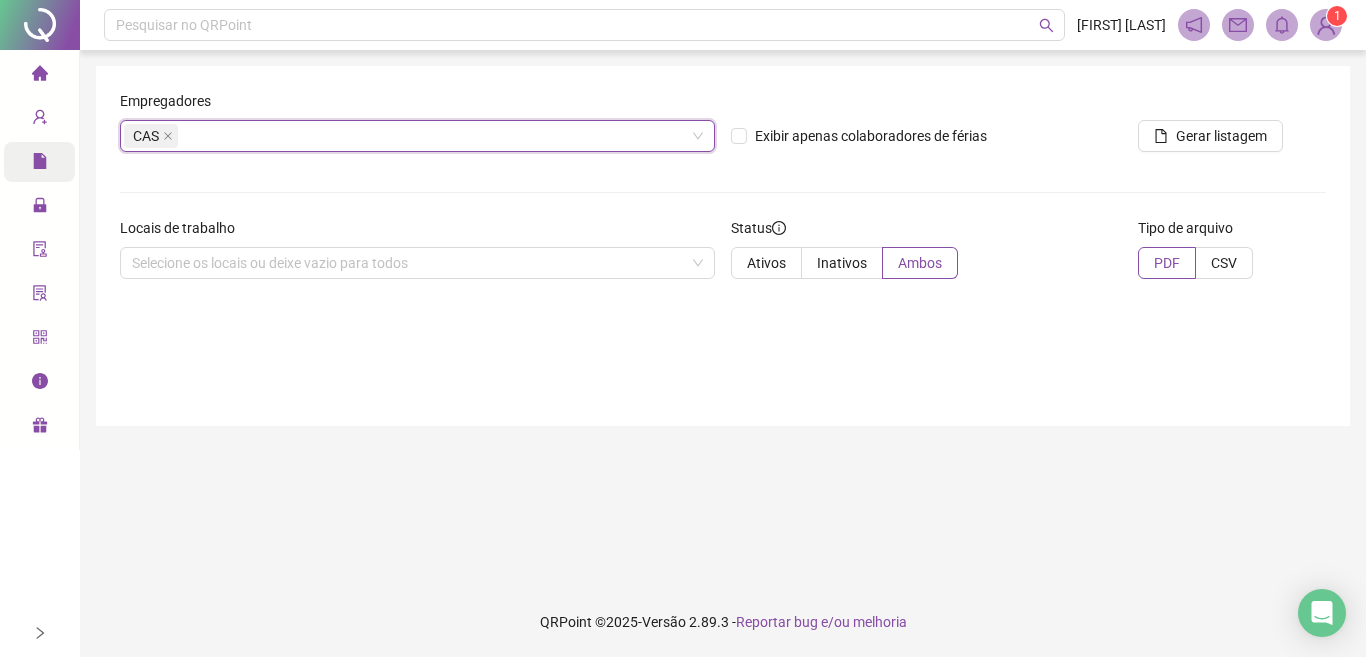 click on "Exibir apenas colaboradores de férias" at bounding box center [926, 129] 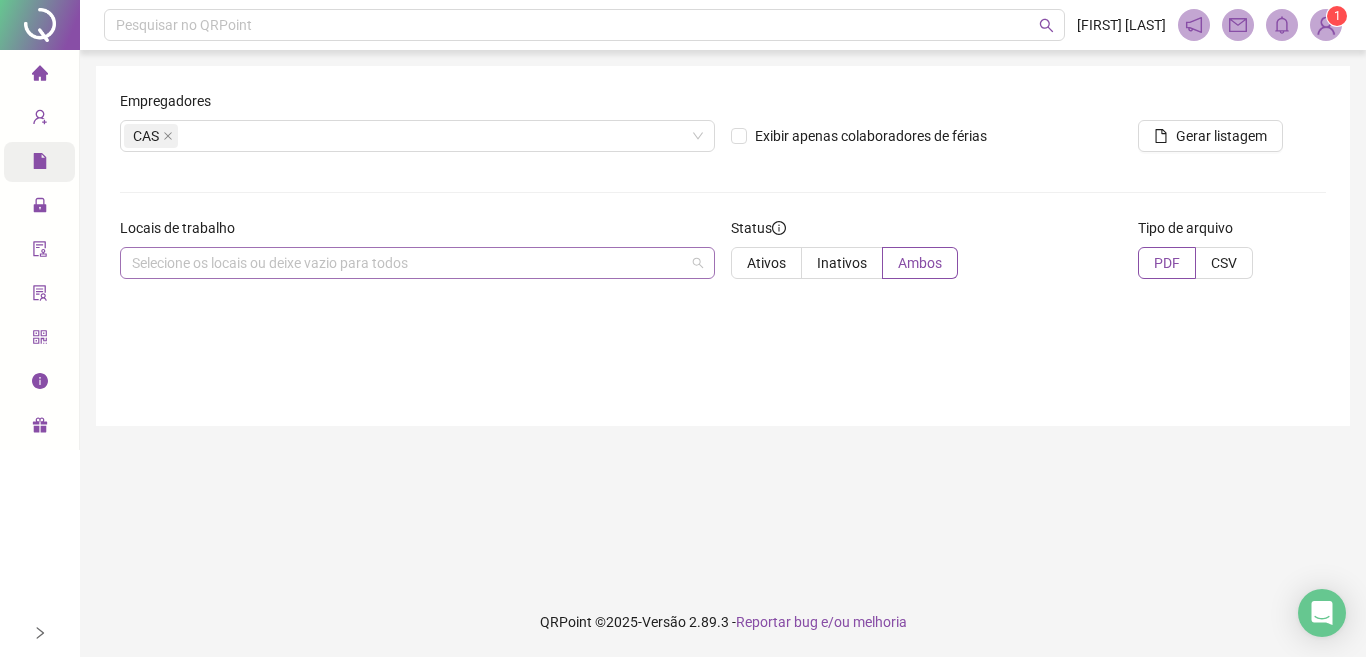 click on "Selecione os locais ou deixe vazio para todos" at bounding box center (417, 263) 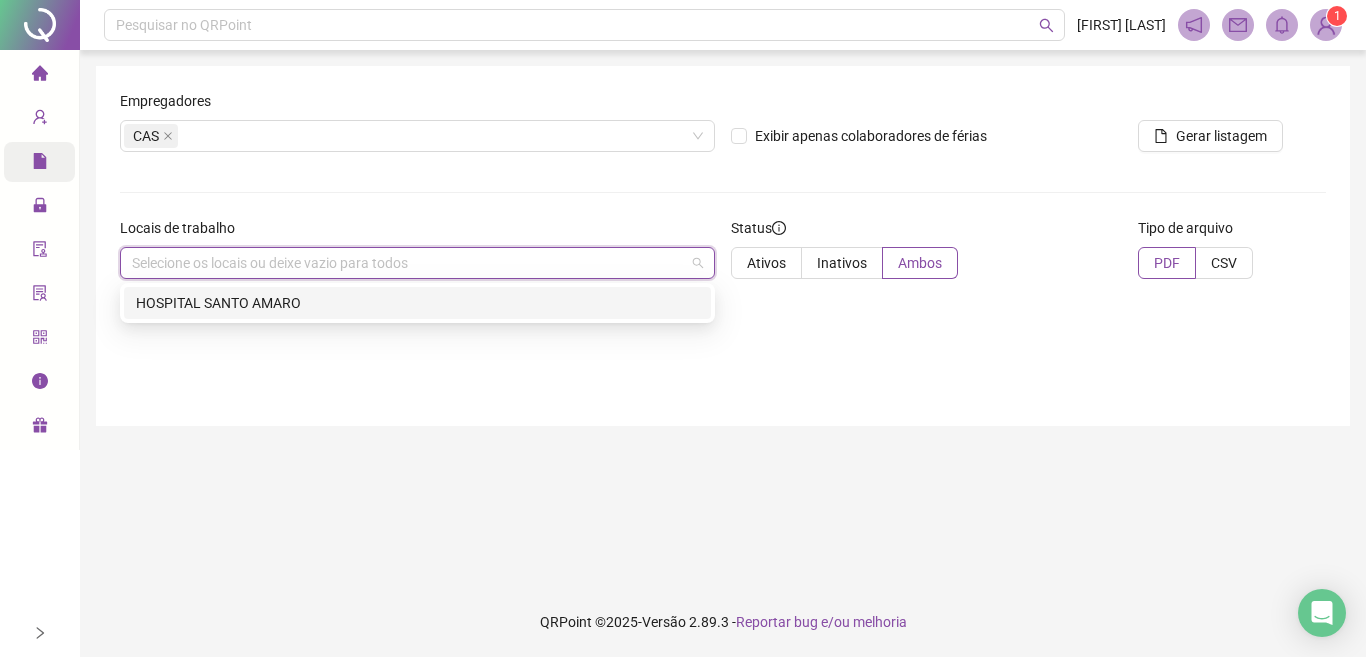 click on "HOSPITAL SANTO AMARO" at bounding box center [417, 303] 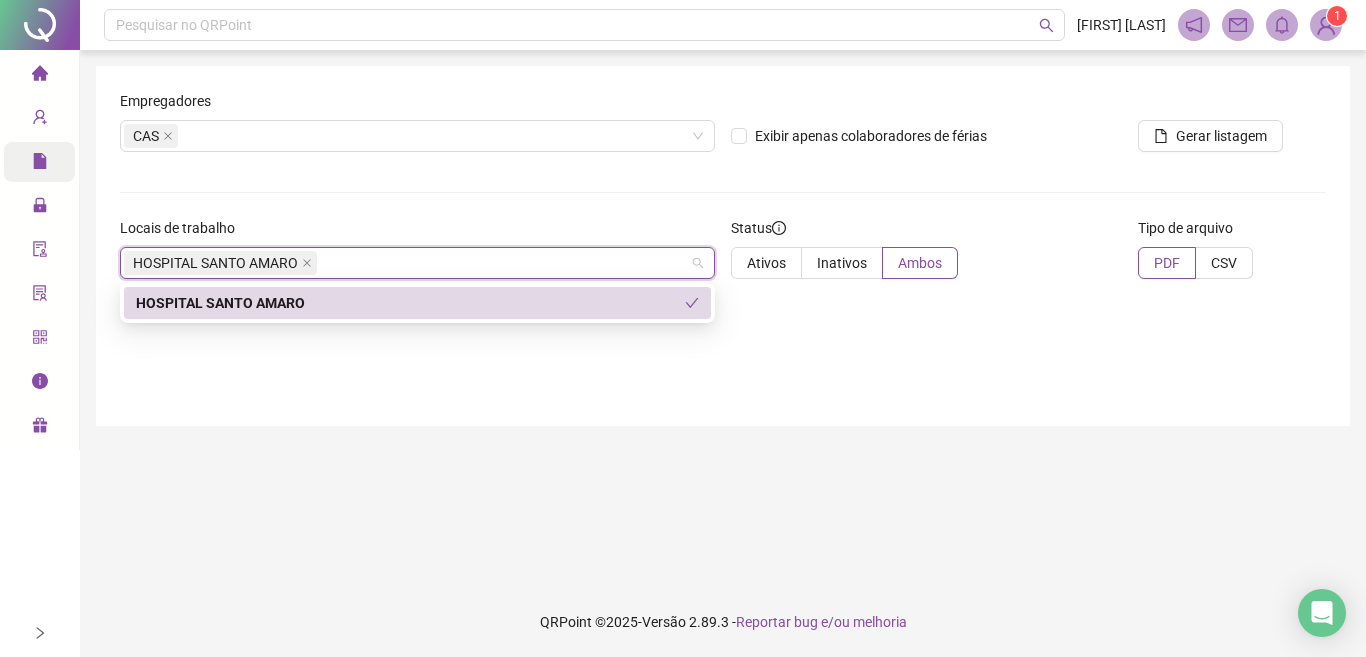 click on "HOSPITAL SANTO AMARO" at bounding box center [410, 303] 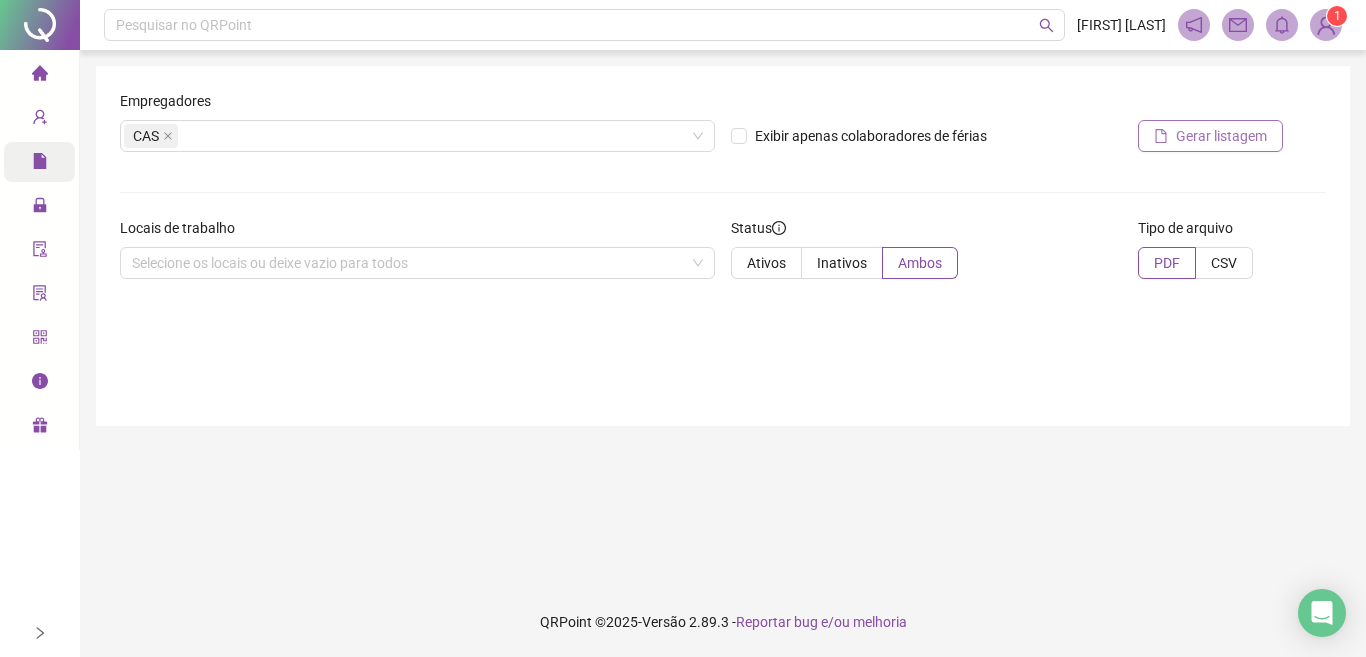 click on "Gerar listagem" at bounding box center [1221, 136] 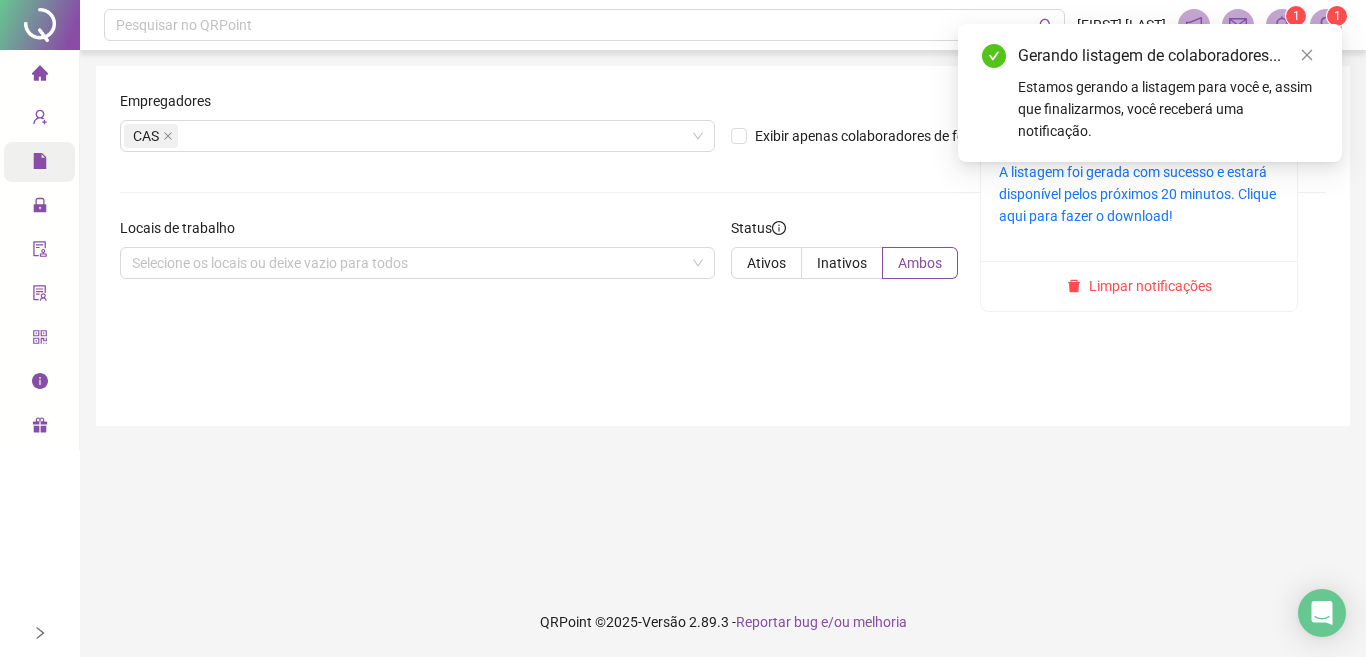 click 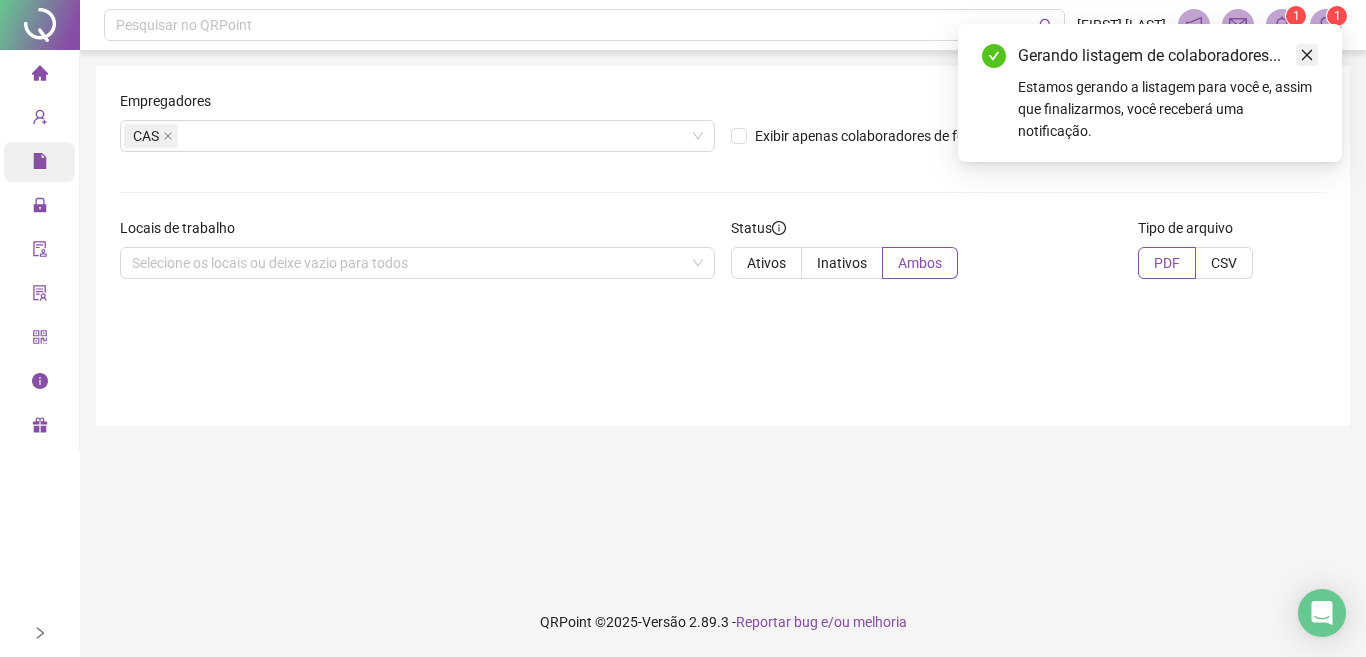 click 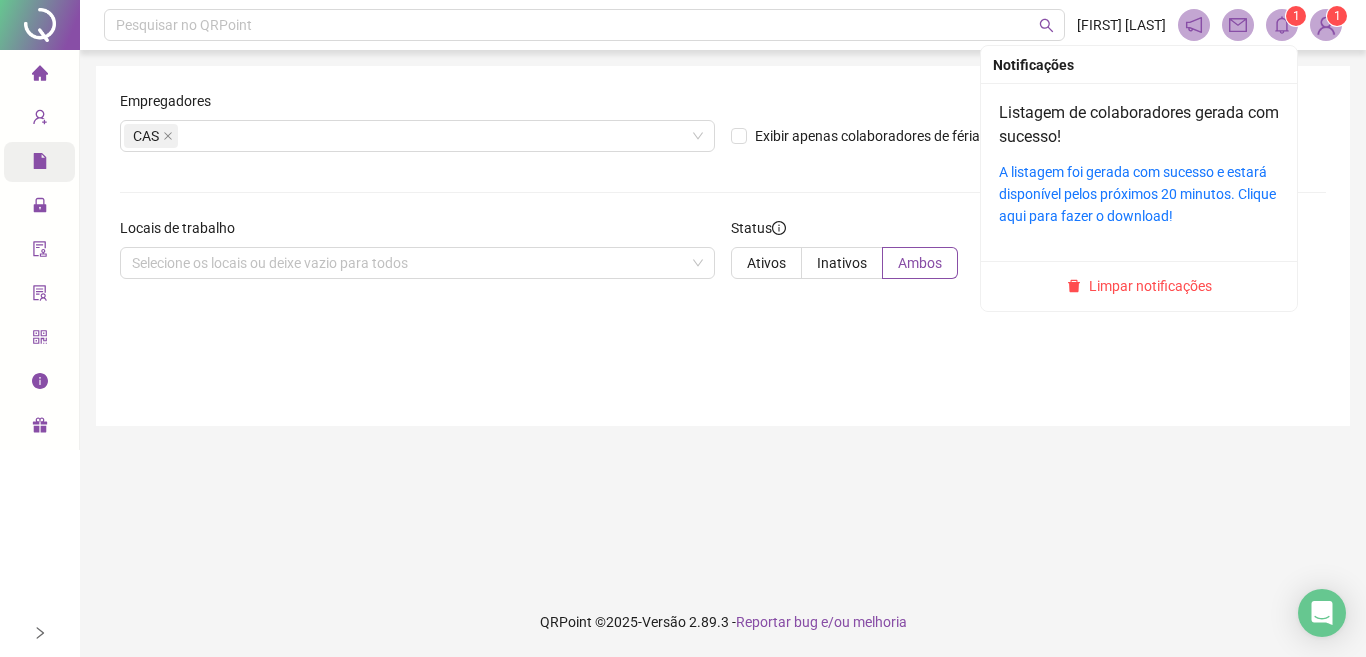 click at bounding box center [1282, 25] 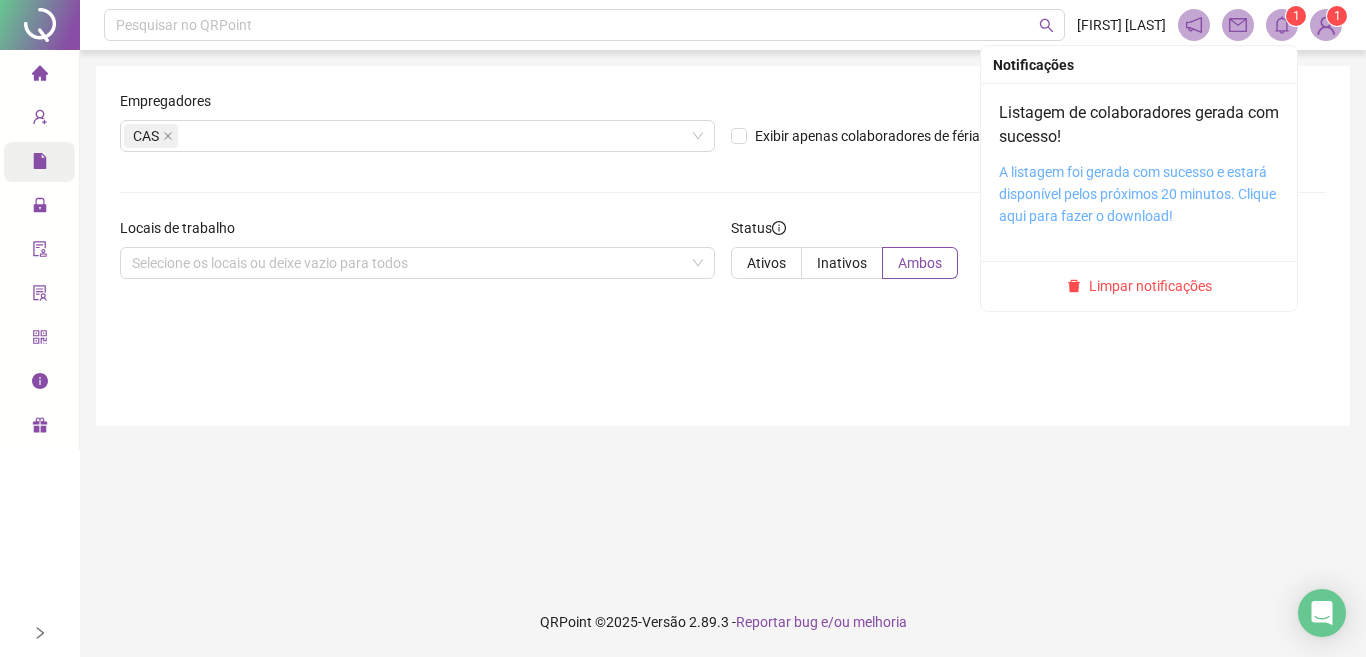 click on "A listagem foi gerada com sucesso e estará disponível pelos próximos 20 minutos.
Clique aqui para fazer o download!" at bounding box center (1137, 194) 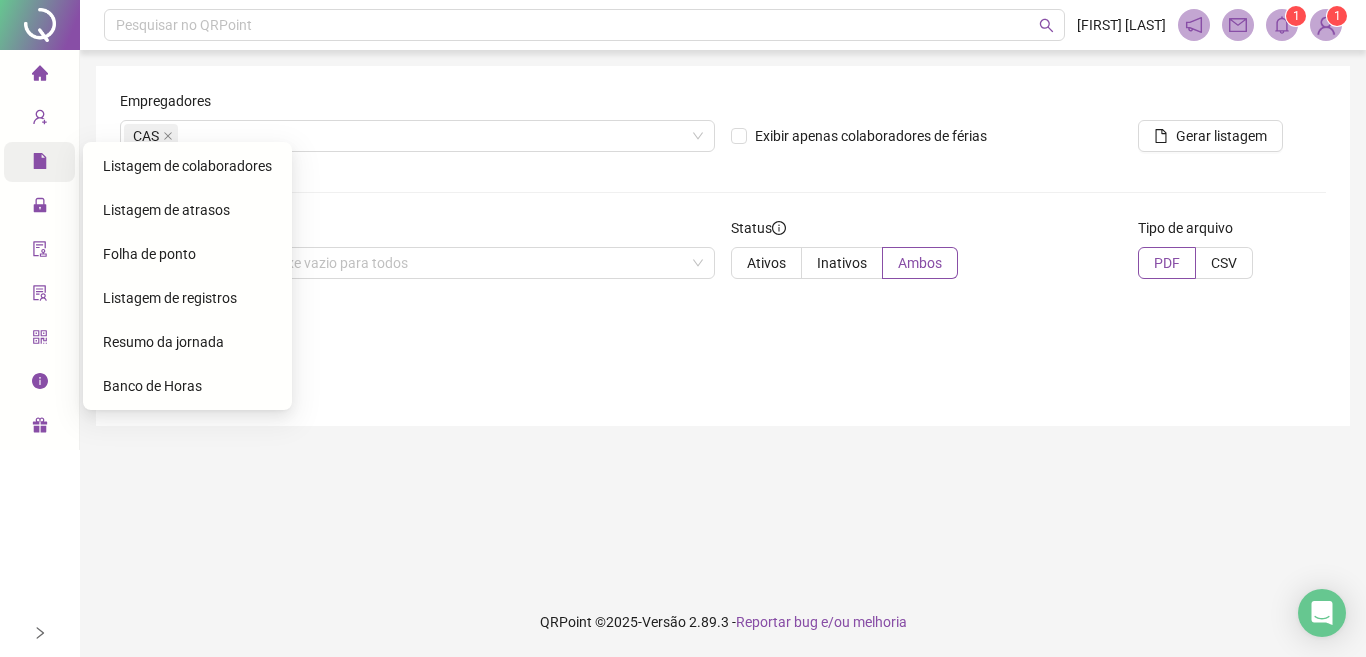 click on "Folha de ponto" at bounding box center (149, 254) 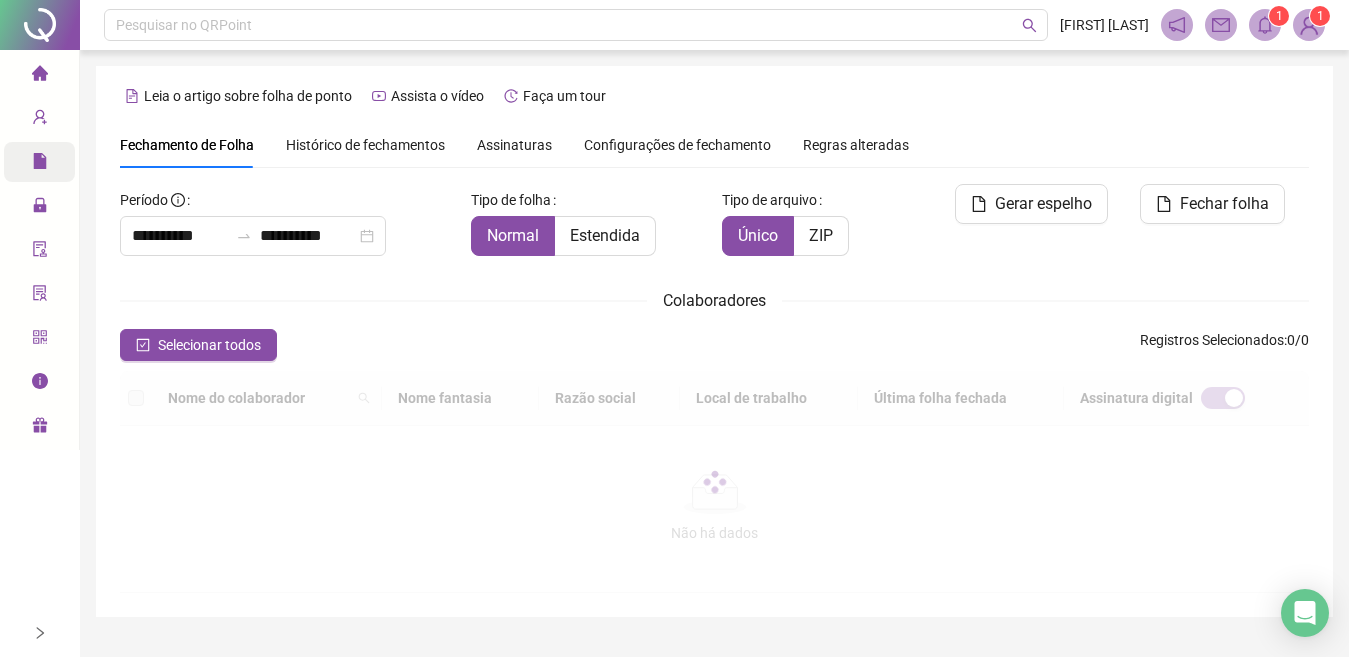 scroll, scrollTop: 81, scrollLeft: 0, axis: vertical 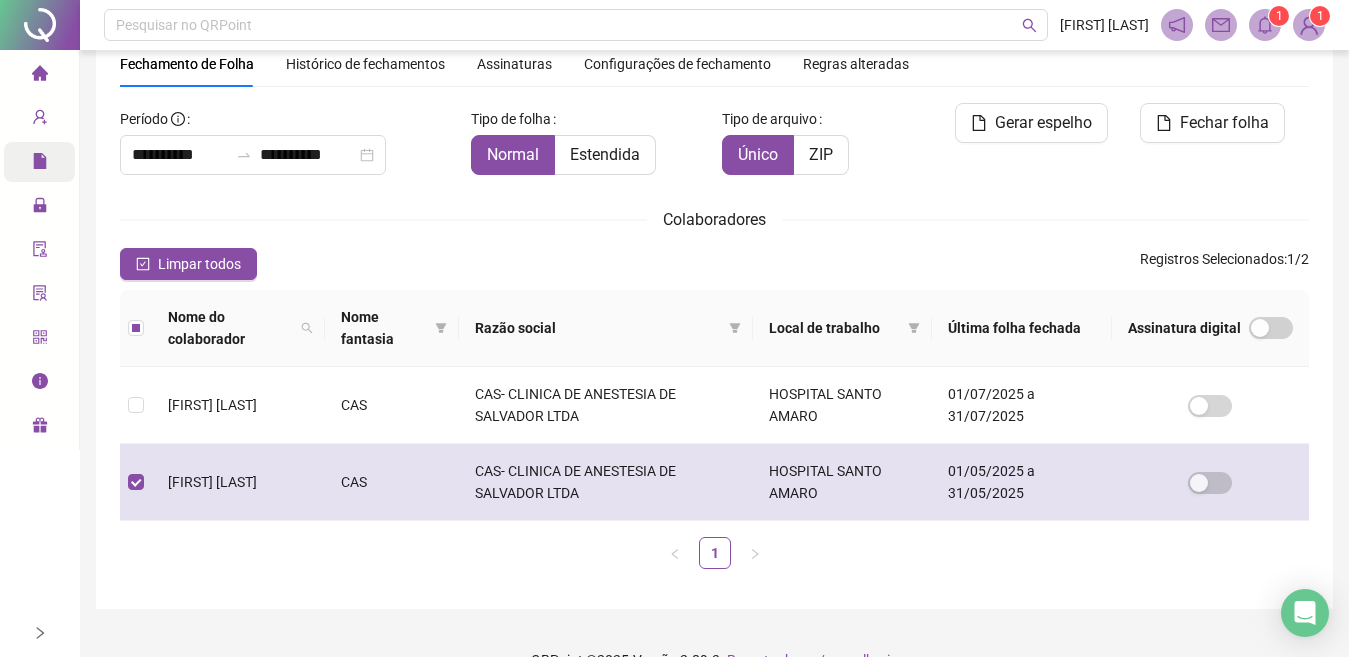 click on "01/05/2025 a 31/05/2025" at bounding box center [1022, 482] 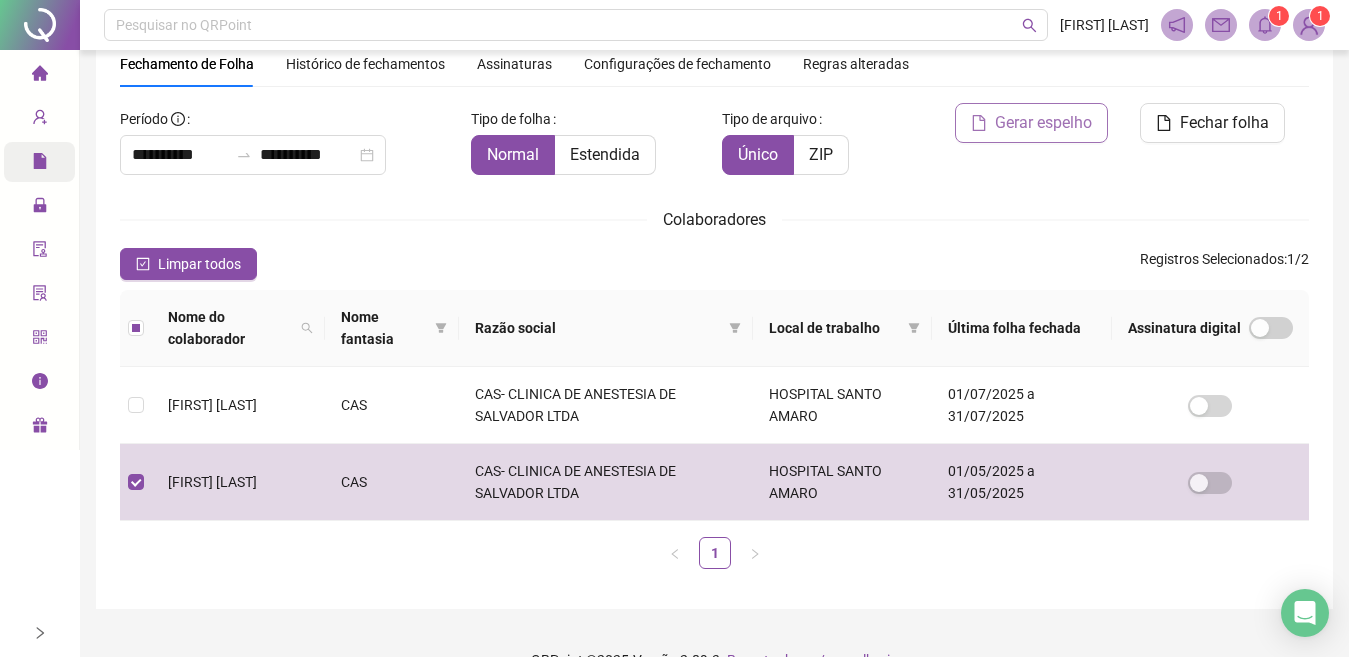click on "Gerar espelho" at bounding box center [1043, 123] 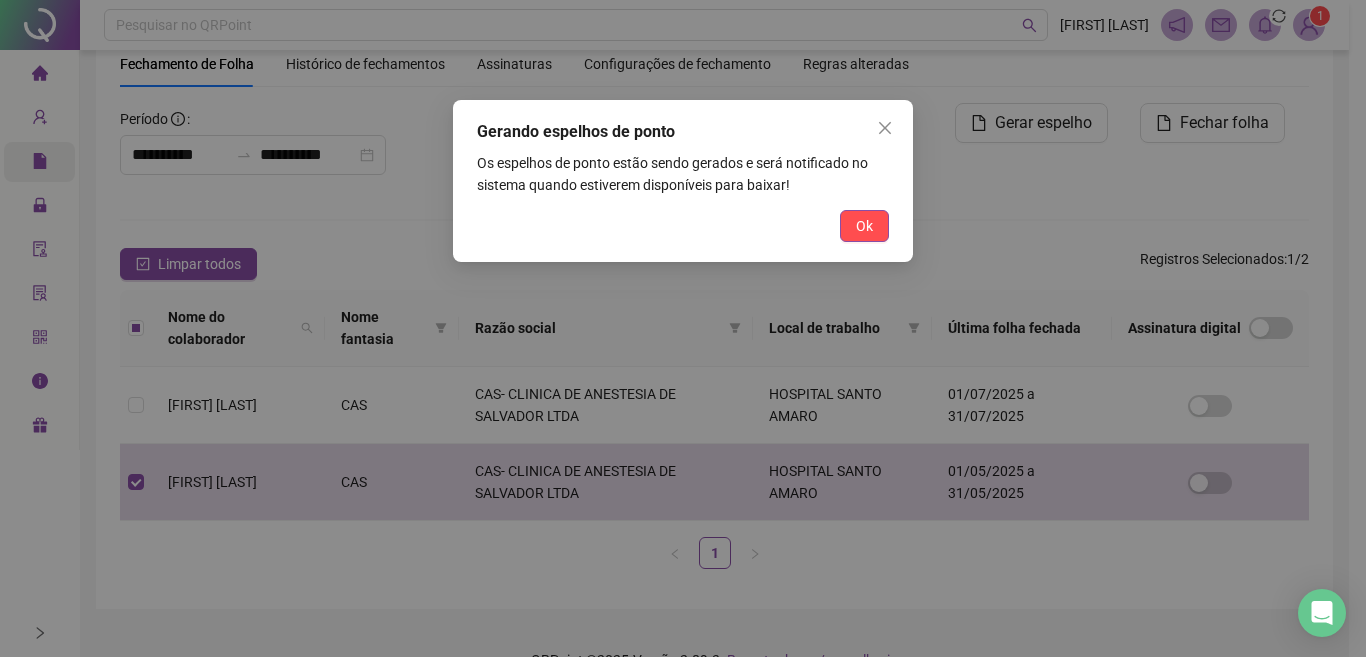 click on "Ok" at bounding box center [864, 226] 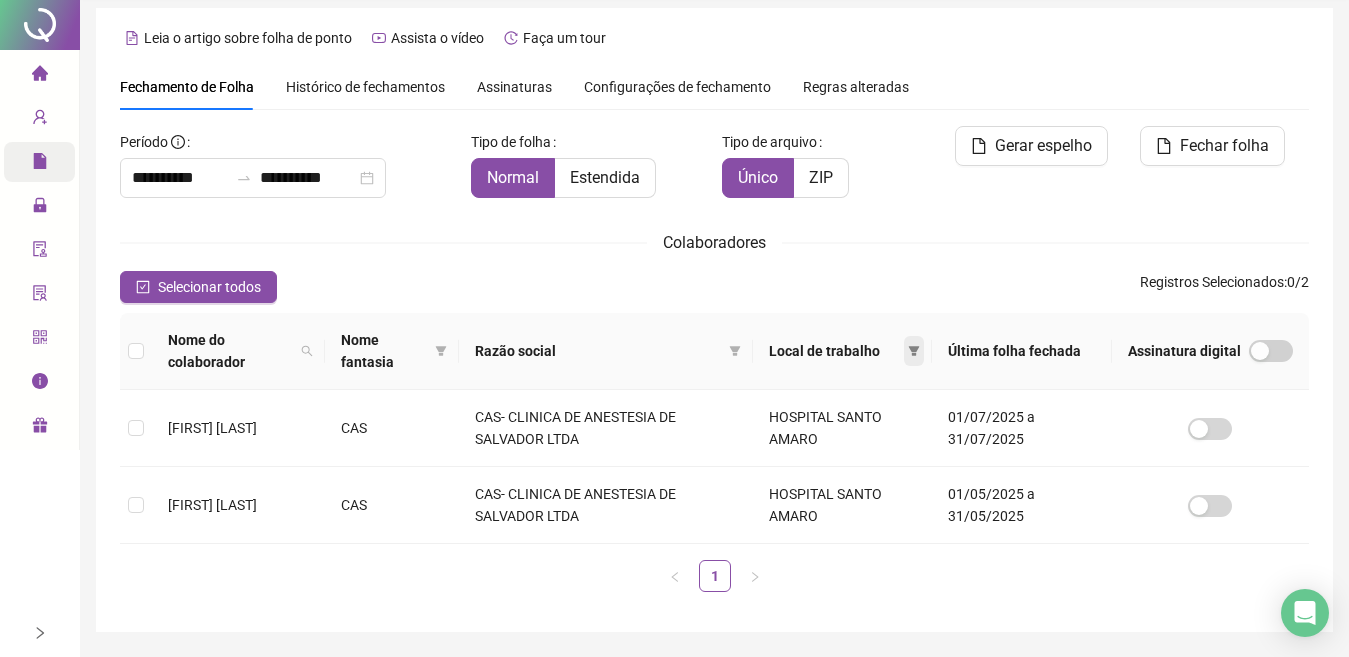 scroll, scrollTop: 0, scrollLeft: 0, axis: both 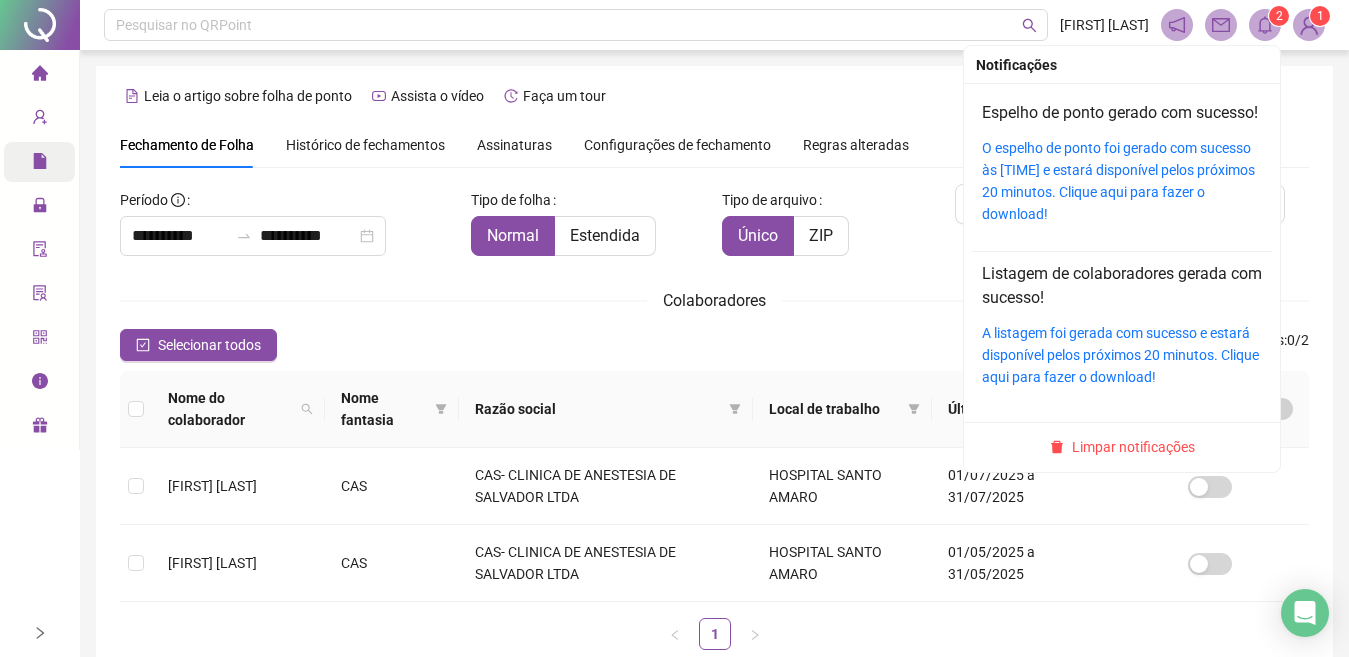 click 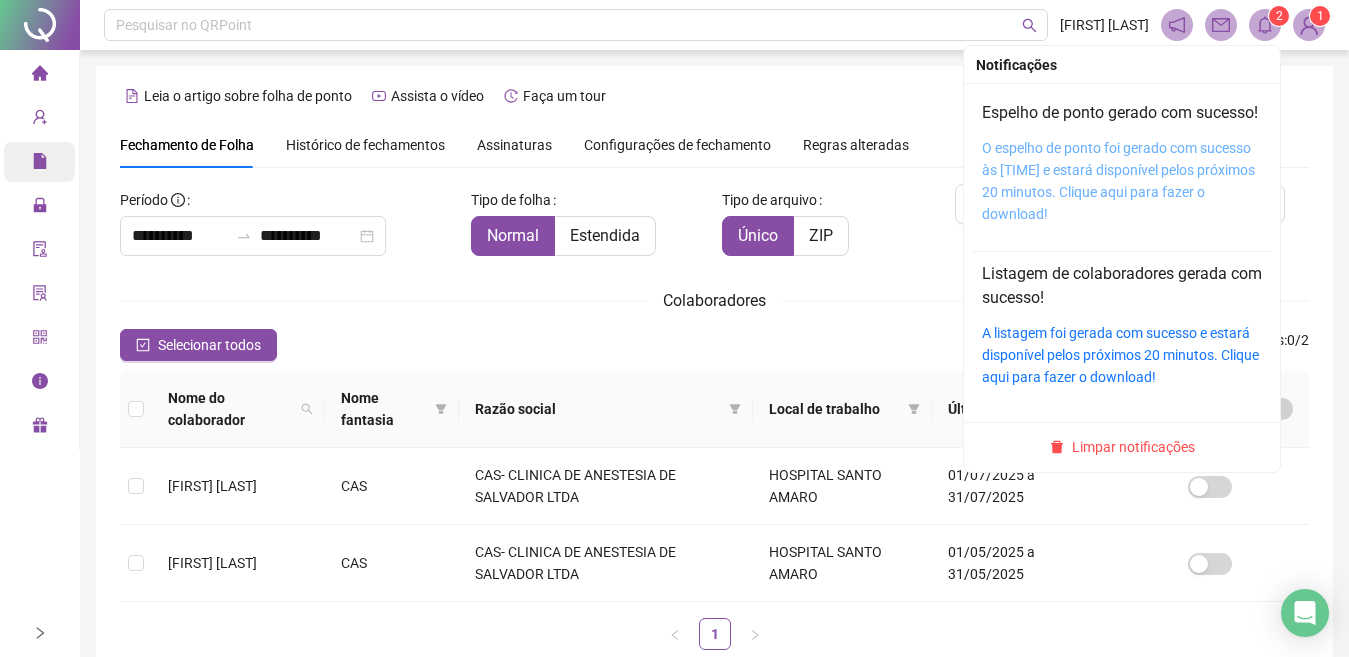 click on "O espelho de ponto foi gerado com sucesso às [TIME] e estará disponível pelos próximos 20 minutos.
Clique aqui para fazer o download!" at bounding box center (1118, 181) 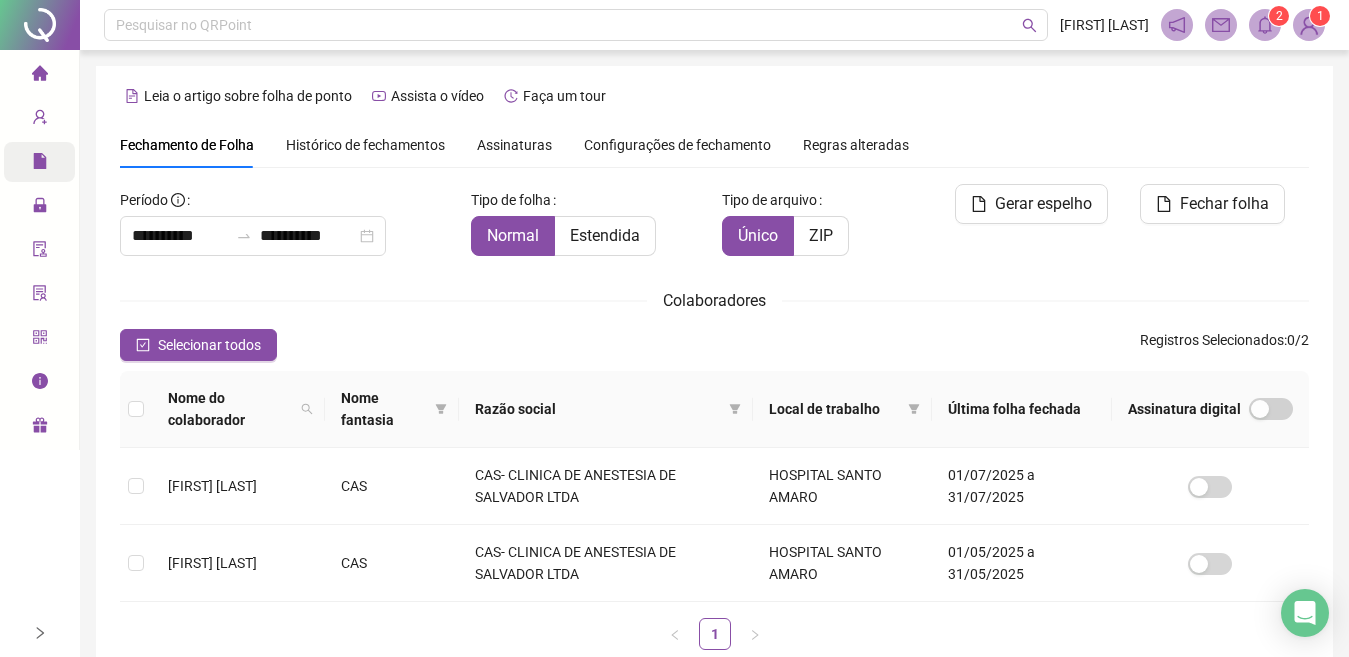 click 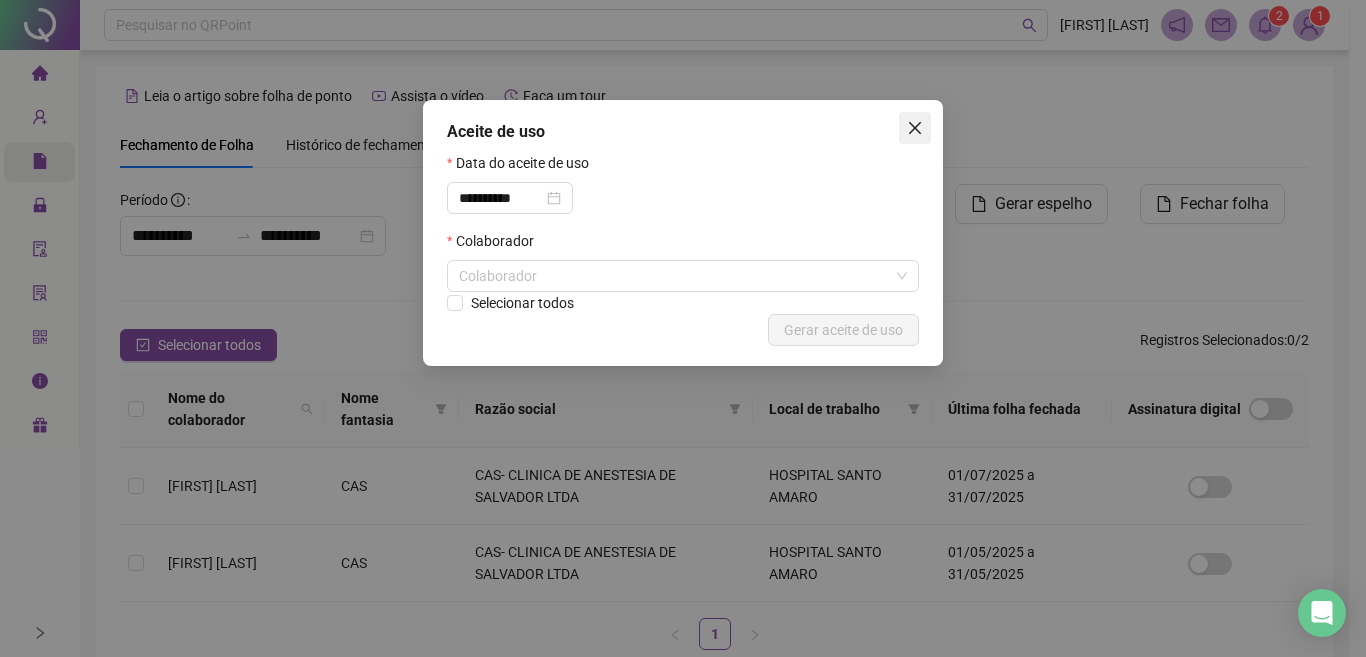 click 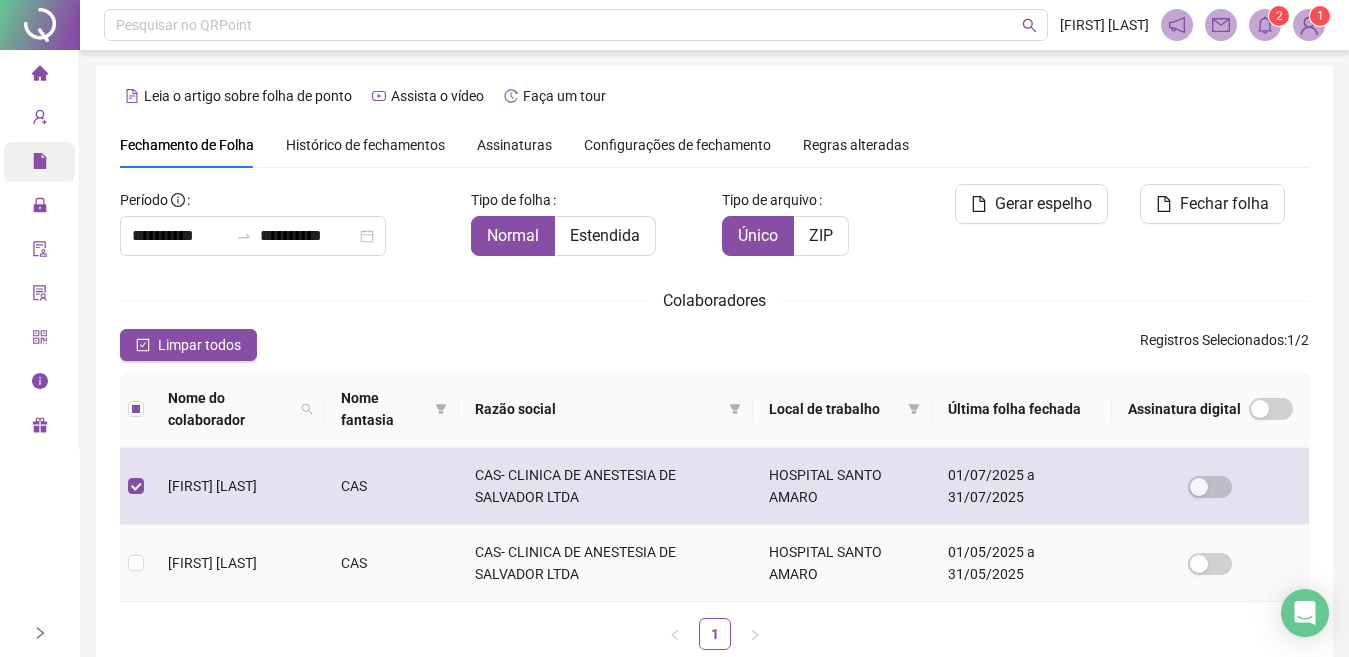 scroll, scrollTop: 81, scrollLeft: 0, axis: vertical 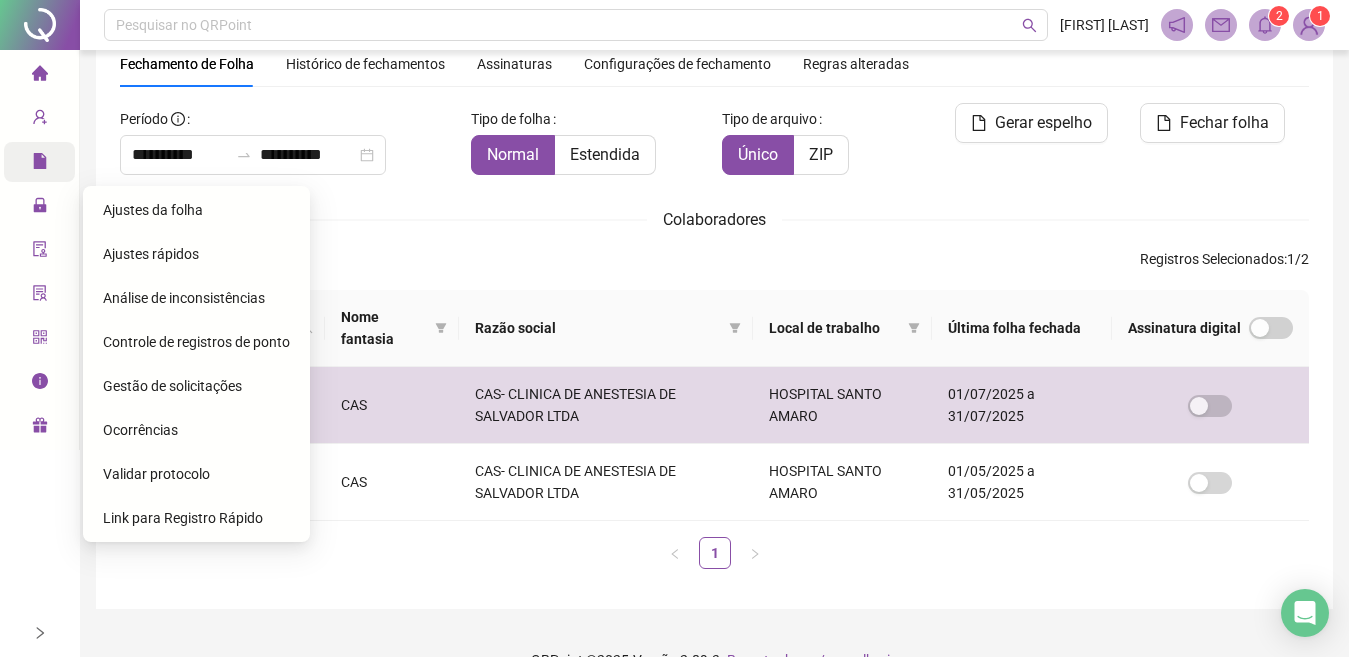 click on "Gestão de solicitações" at bounding box center [172, 386] 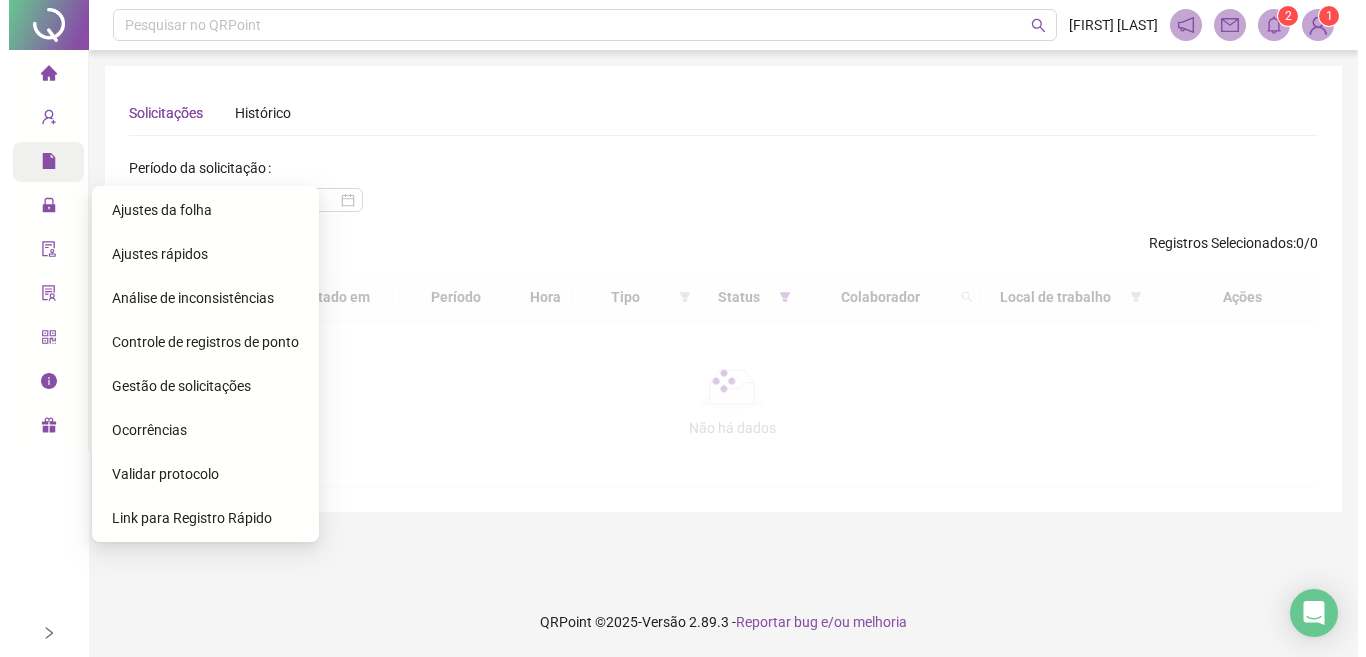scroll, scrollTop: 0, scrollLeft: 0, axis: both 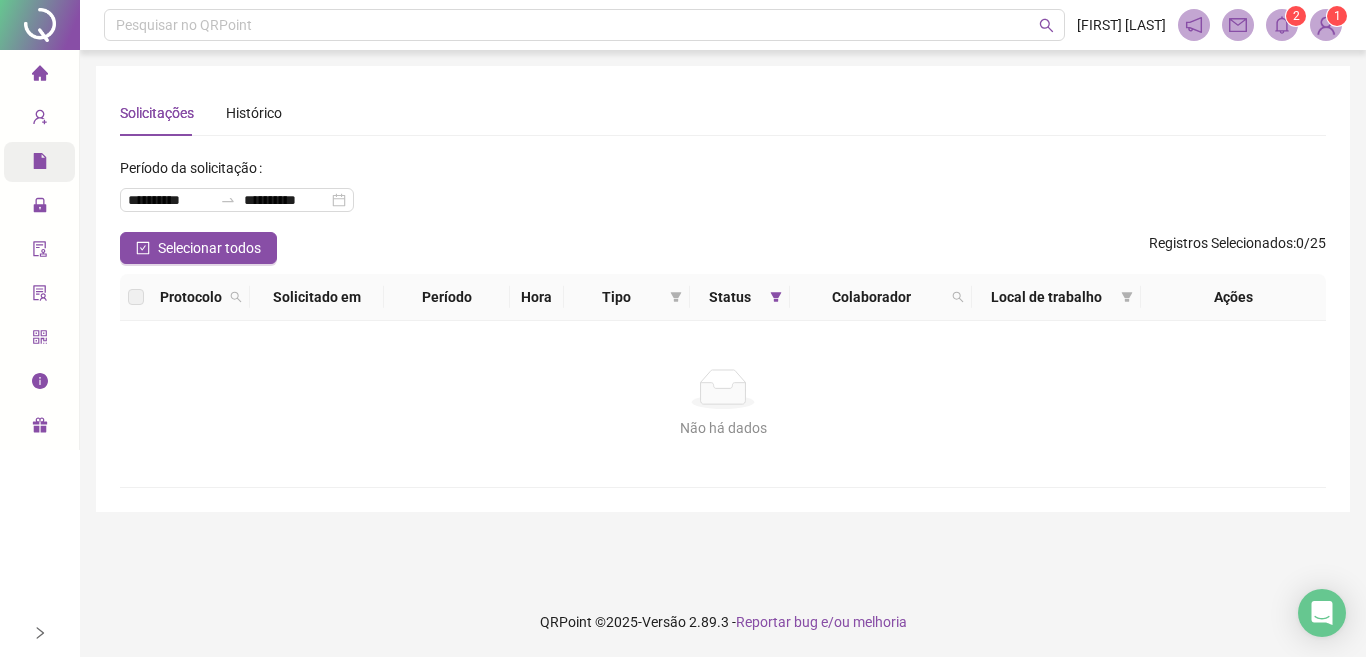 click on "Não há dados" at bounding box center [723, 428] 